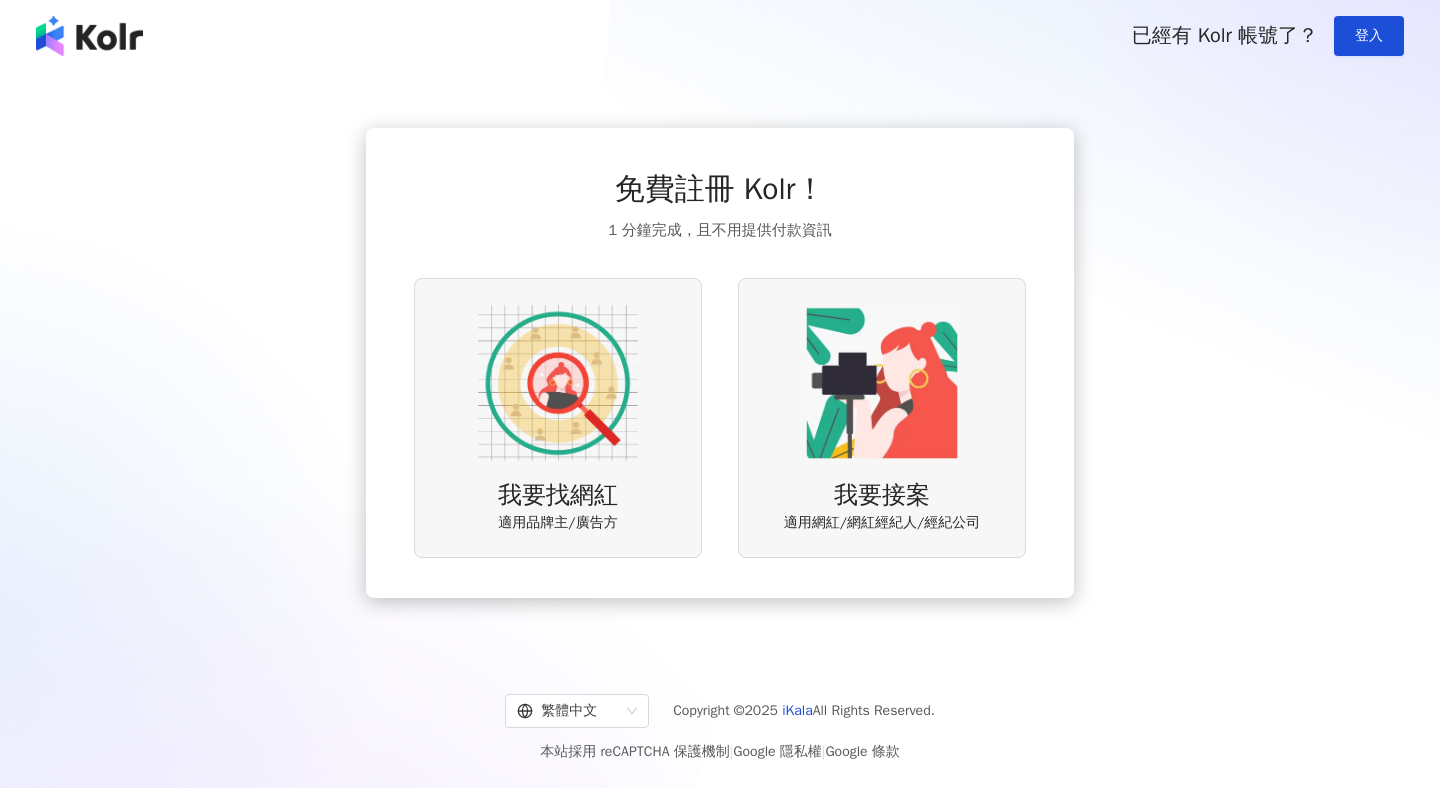 scroll, scrollTop: 0, scrollLeft: 0, axis: both 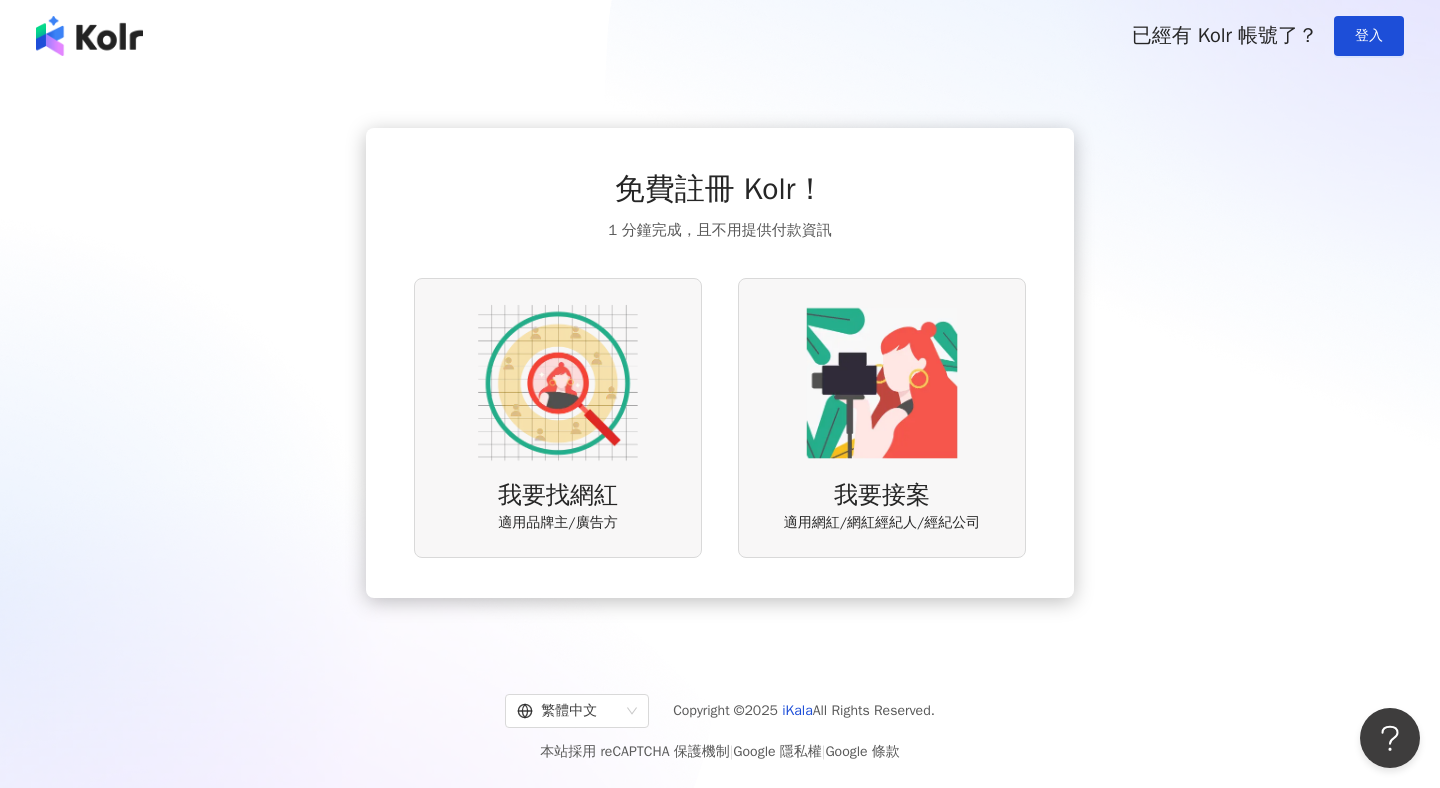 click at bounding box center (558, 383) 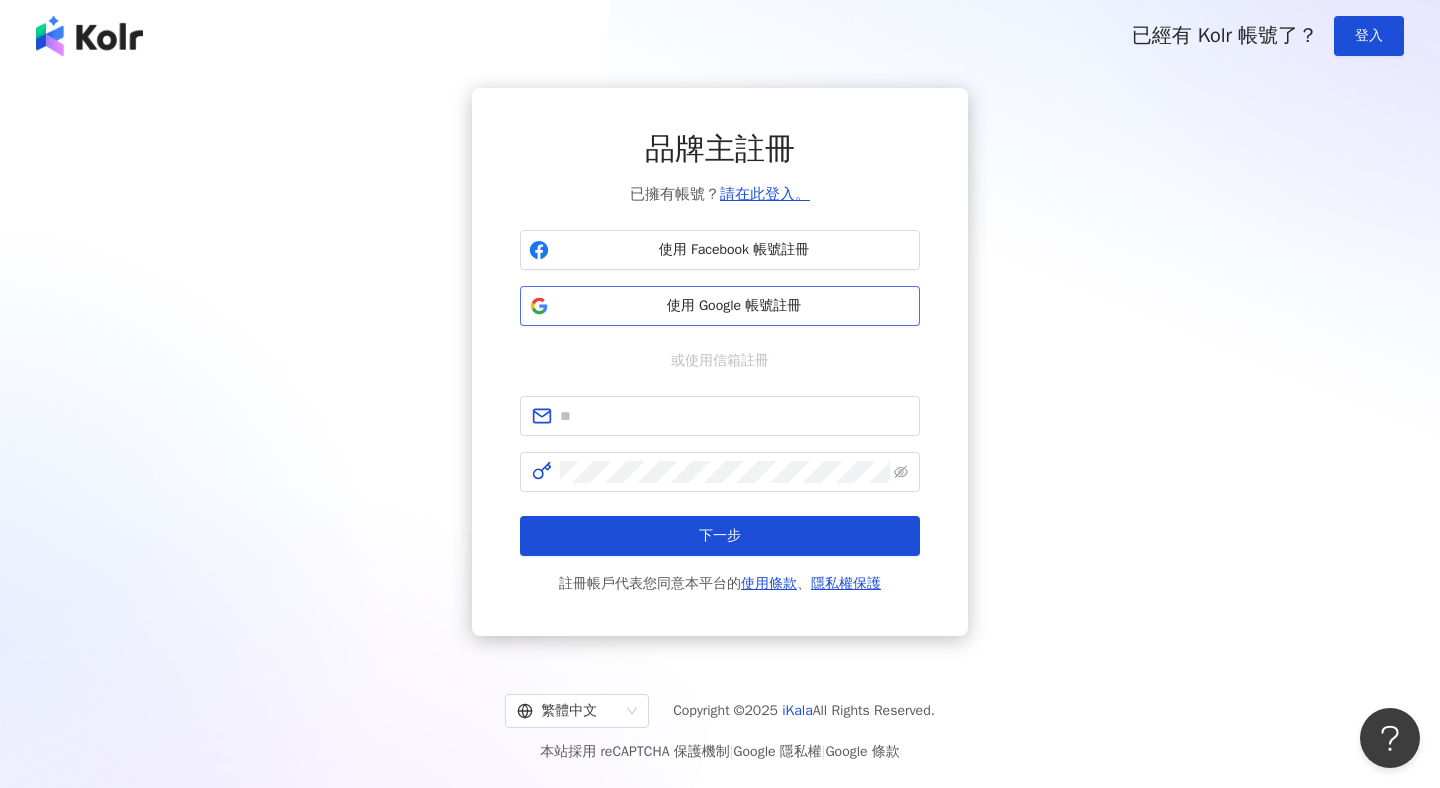 click on "使用 Google 帳號註冊" at bounding box center [734, 306] 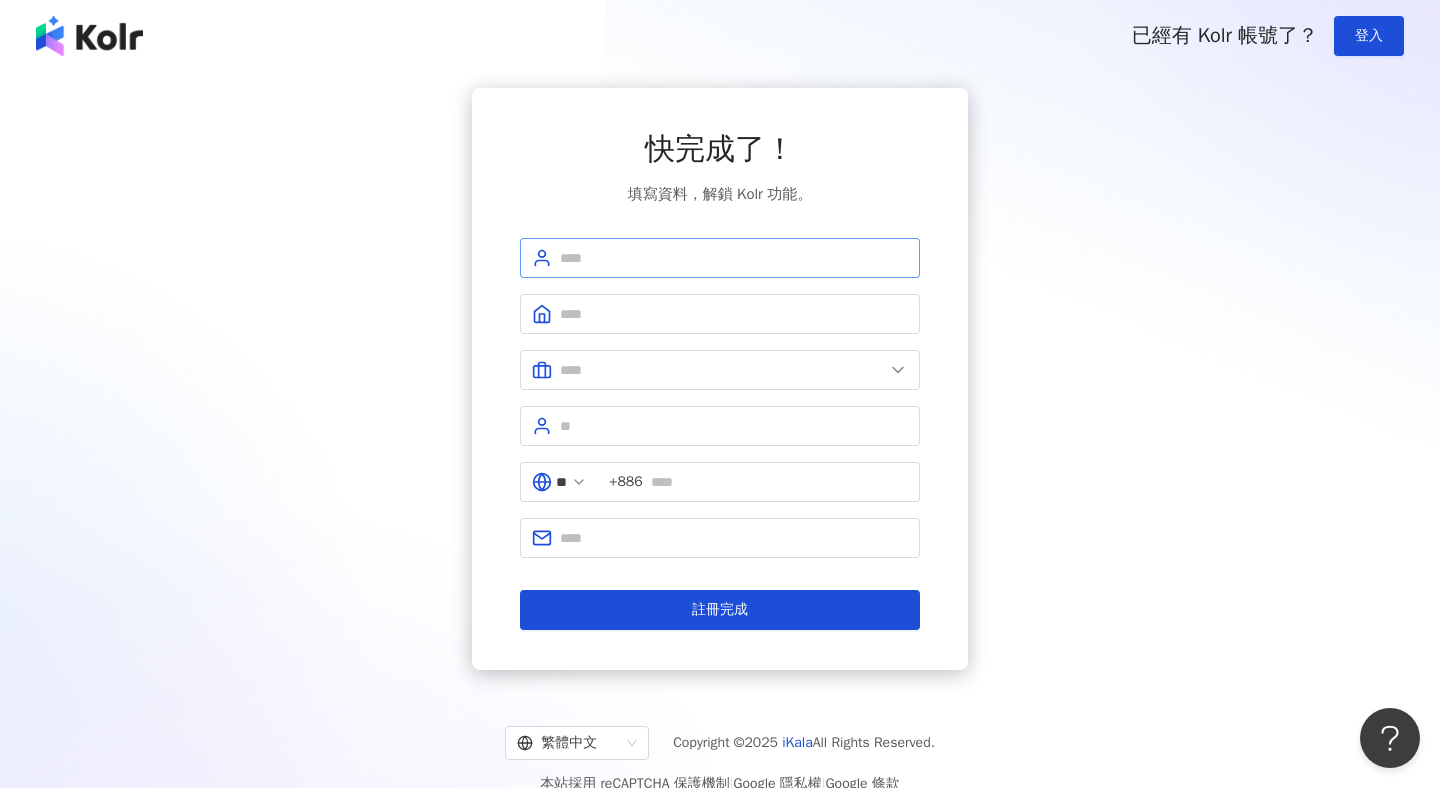 click at bounding box center [720, 258] 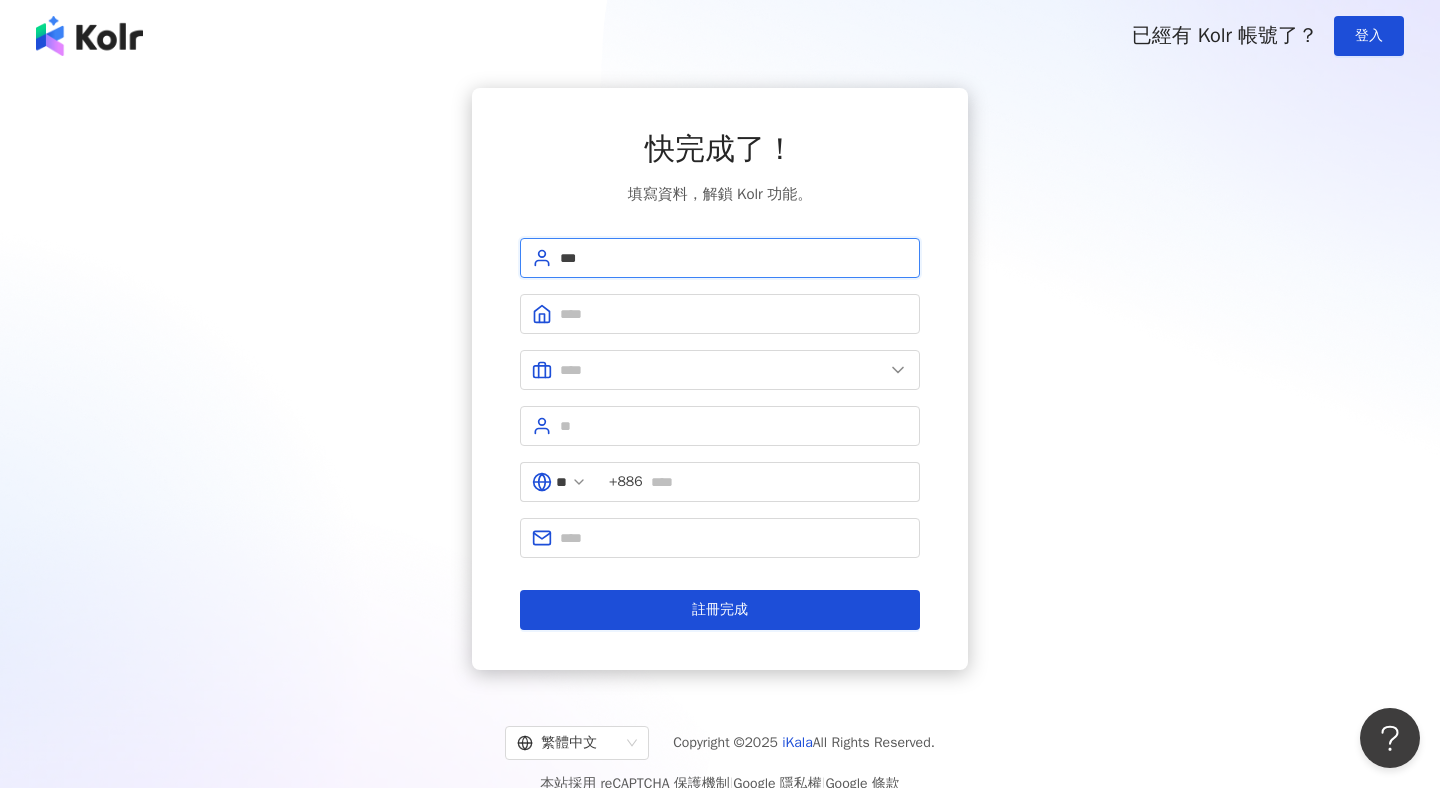 type on "***" 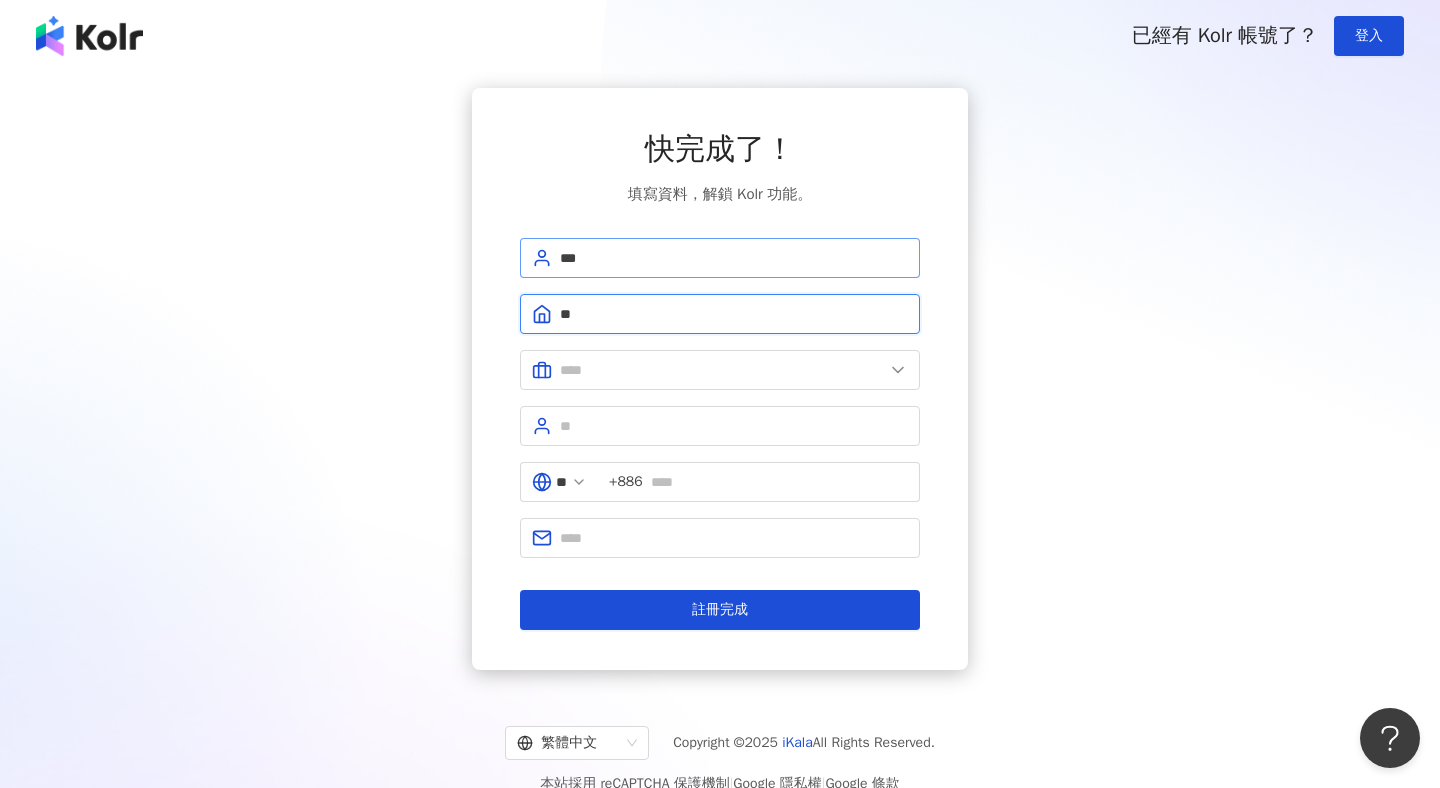 type on "*" 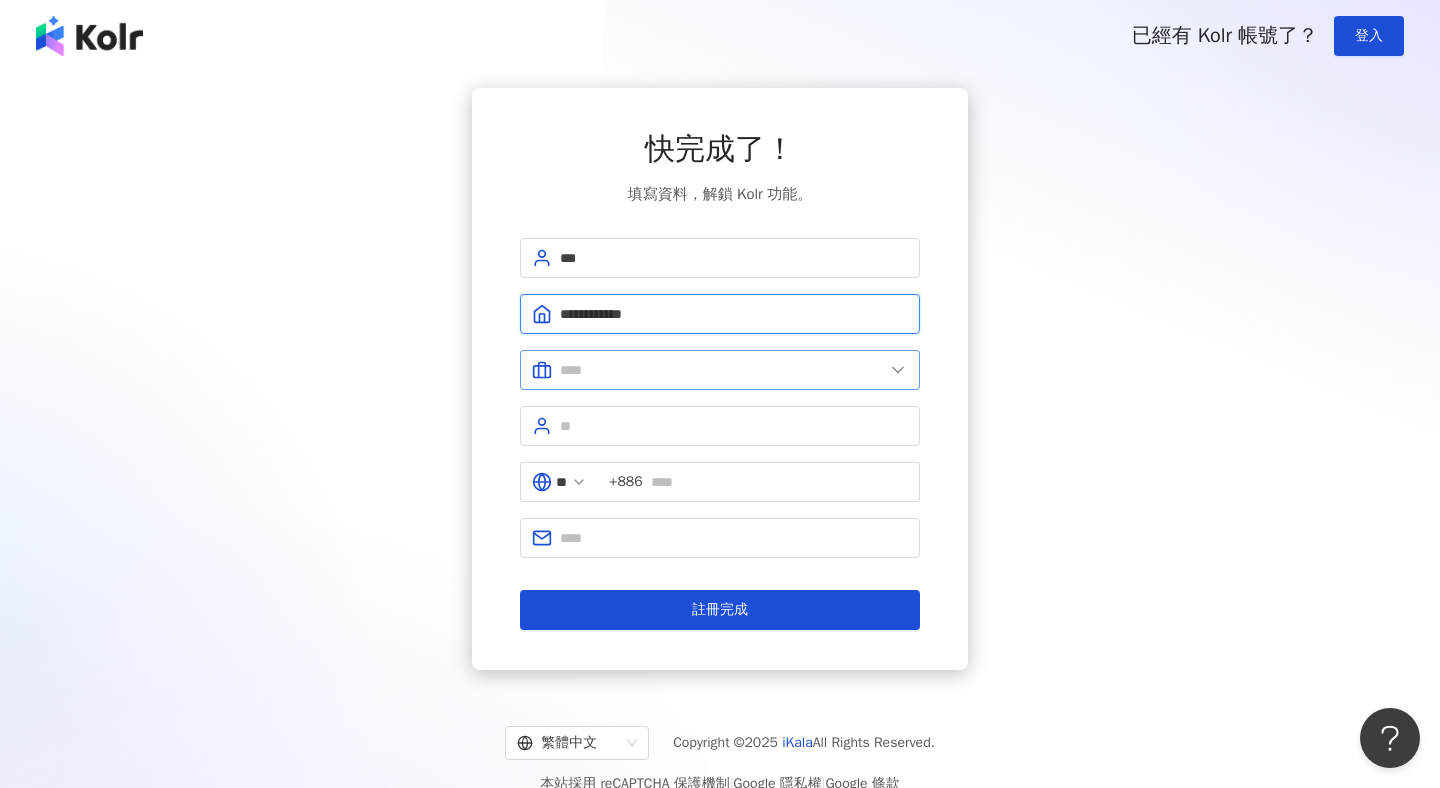 type on "**********" 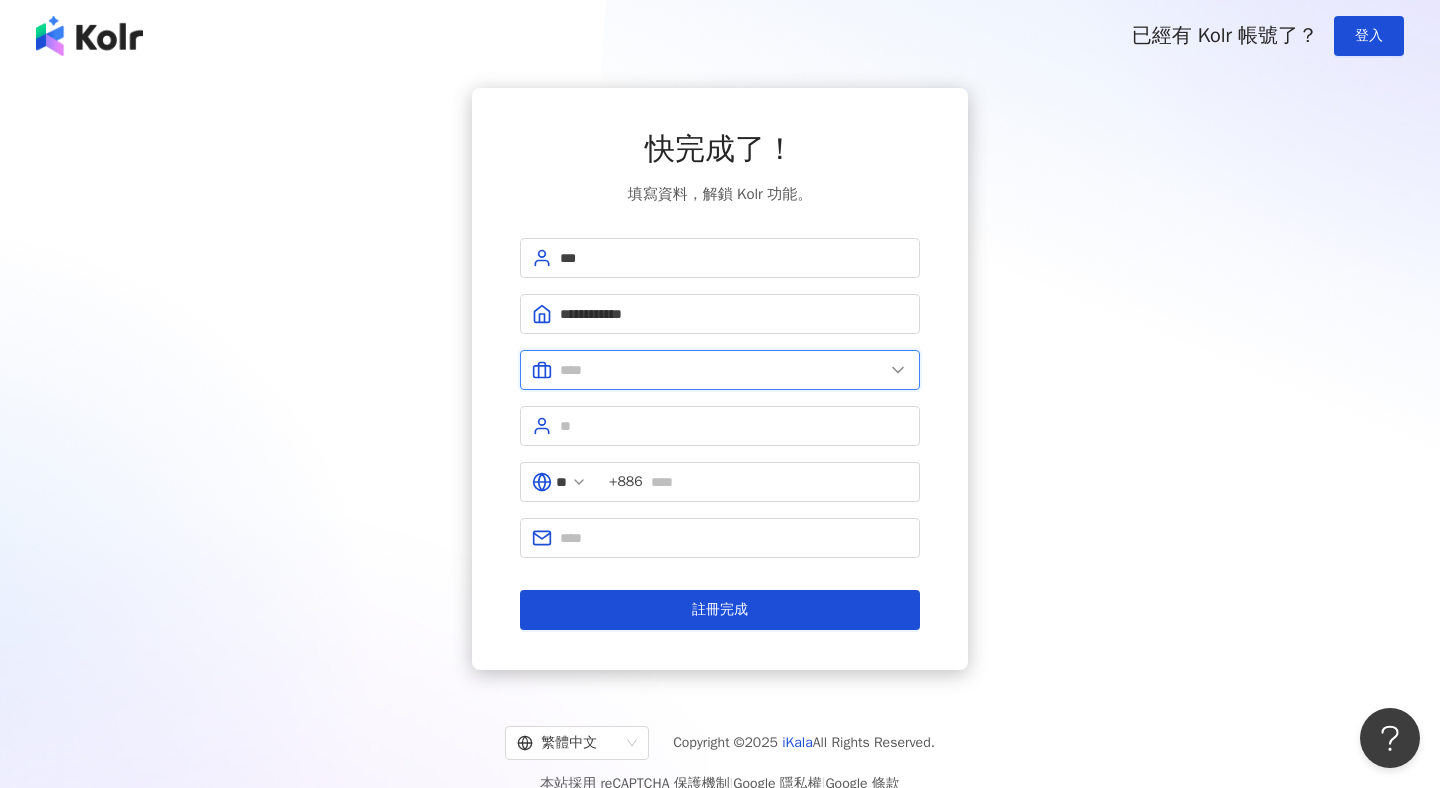click at bounding box center [722, 370] 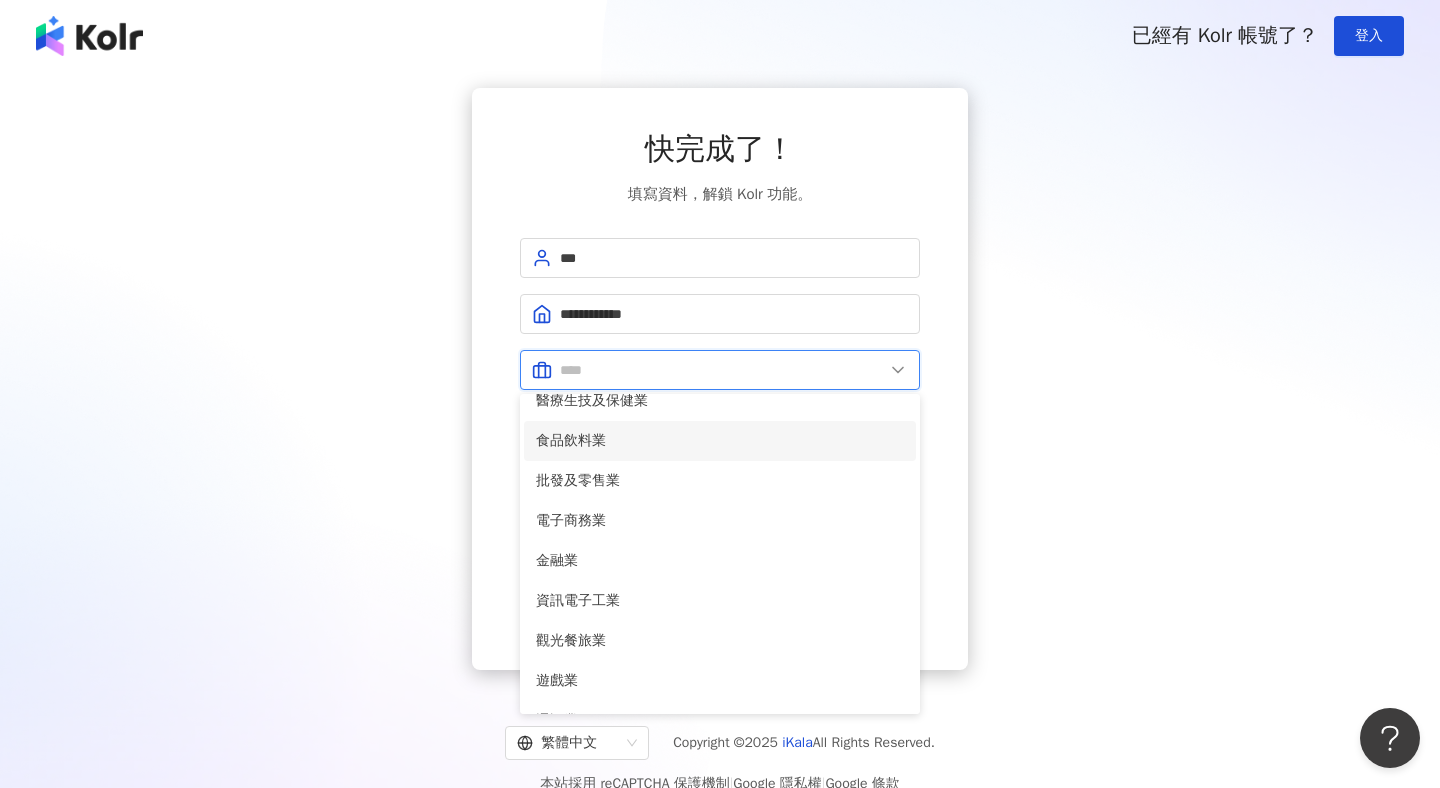 scroll, scrollTop: 58, scrollLeft: 0, axis: vertical 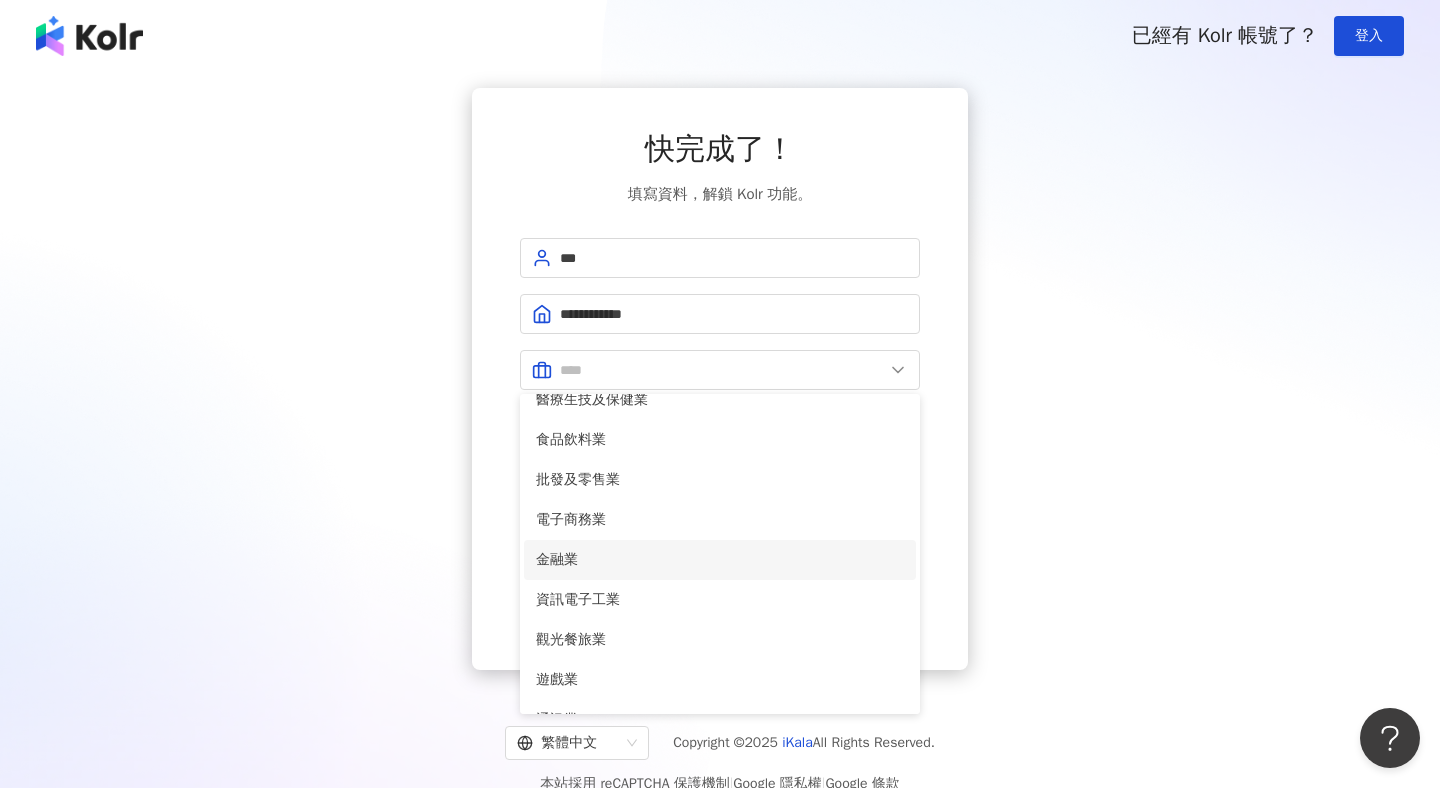 click on "金融業" at bounding box center (720, 560) 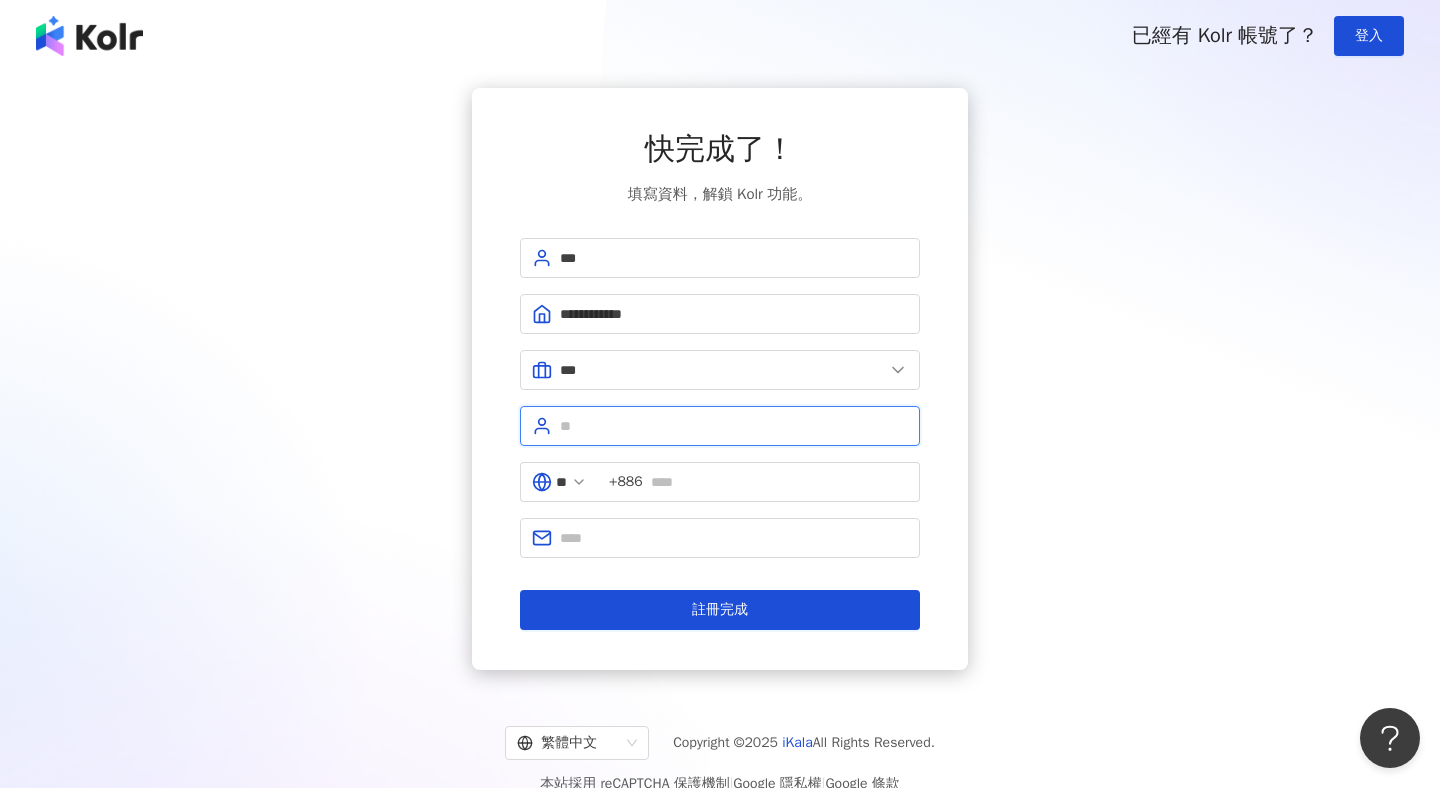click at bounding box center [734, 426] 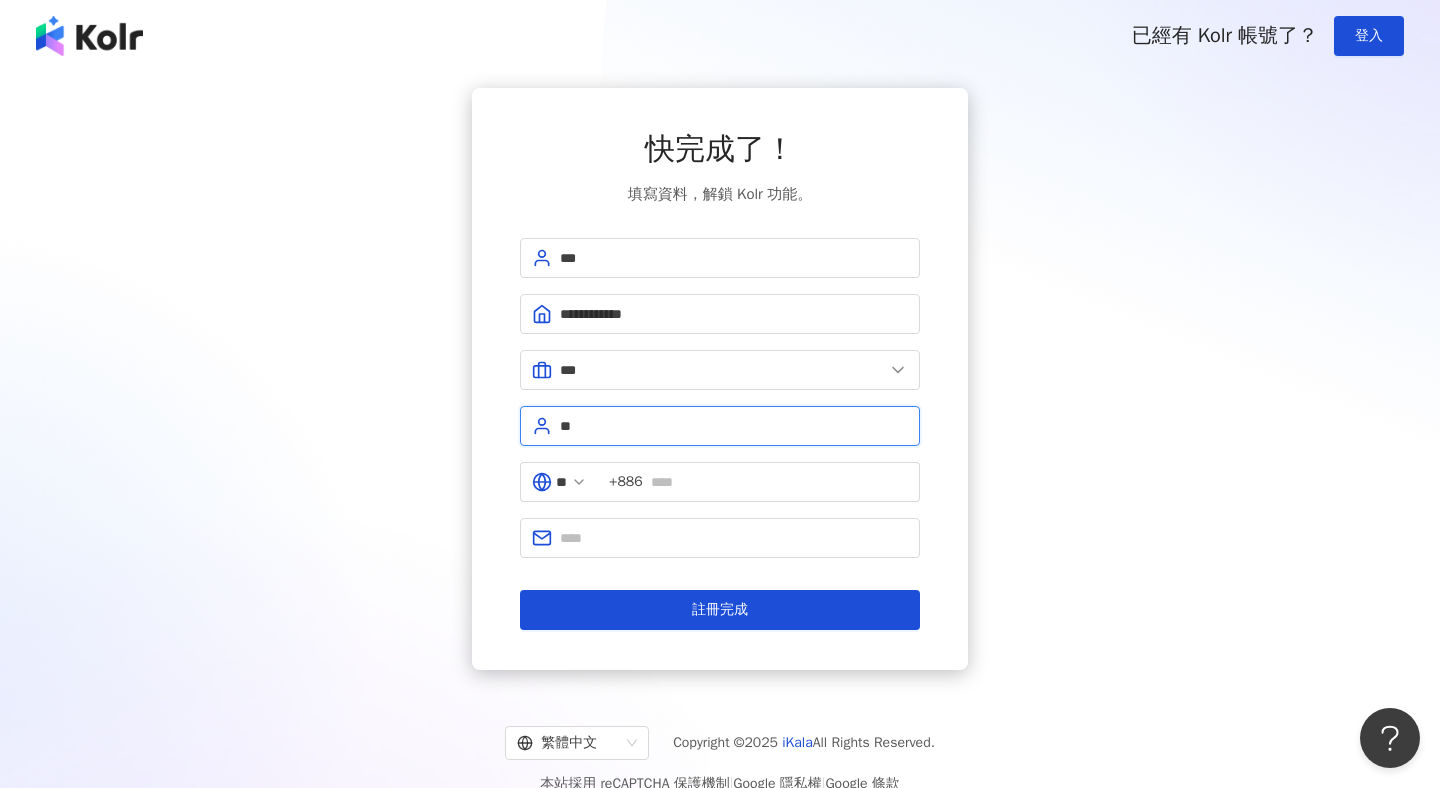 type on "**" 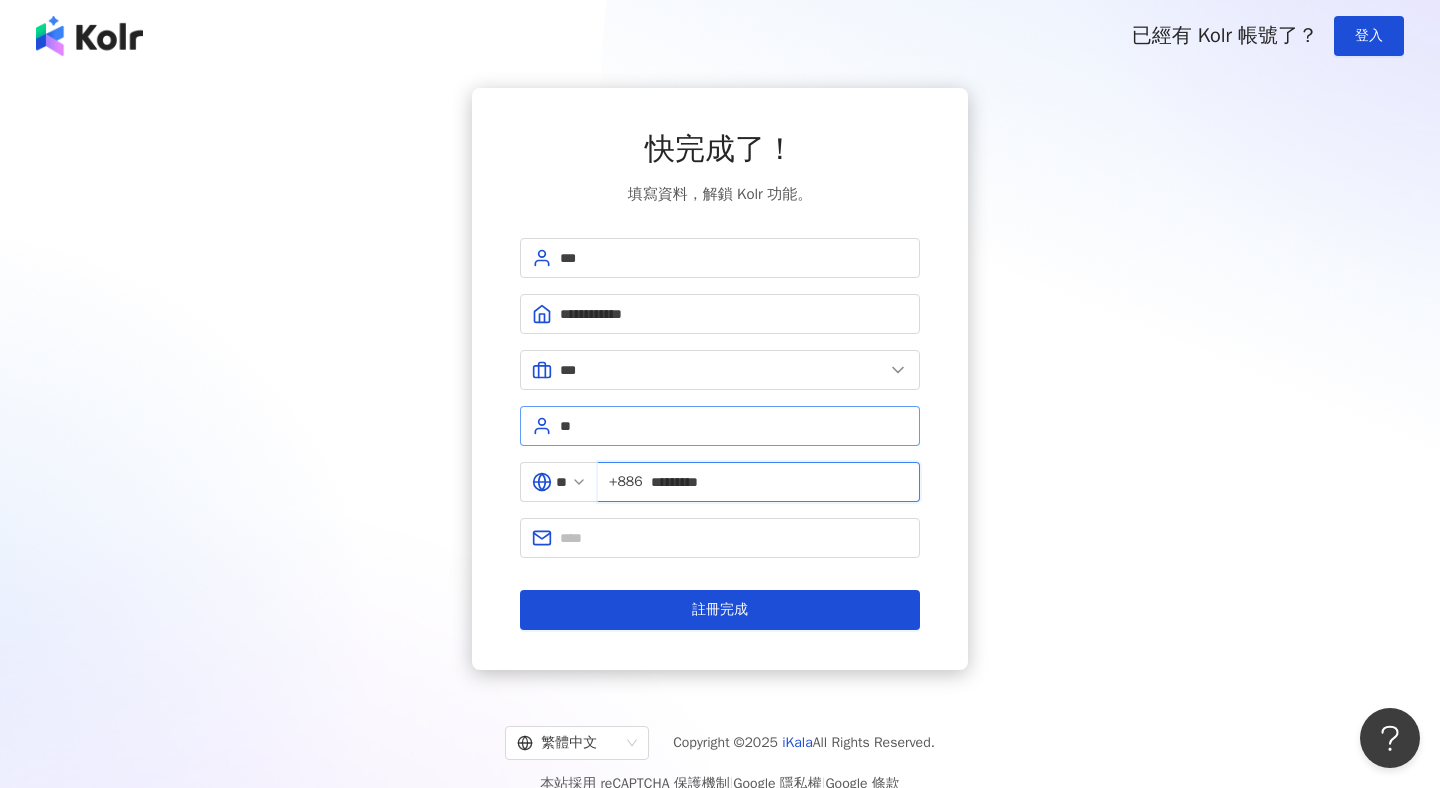 type on "*********" 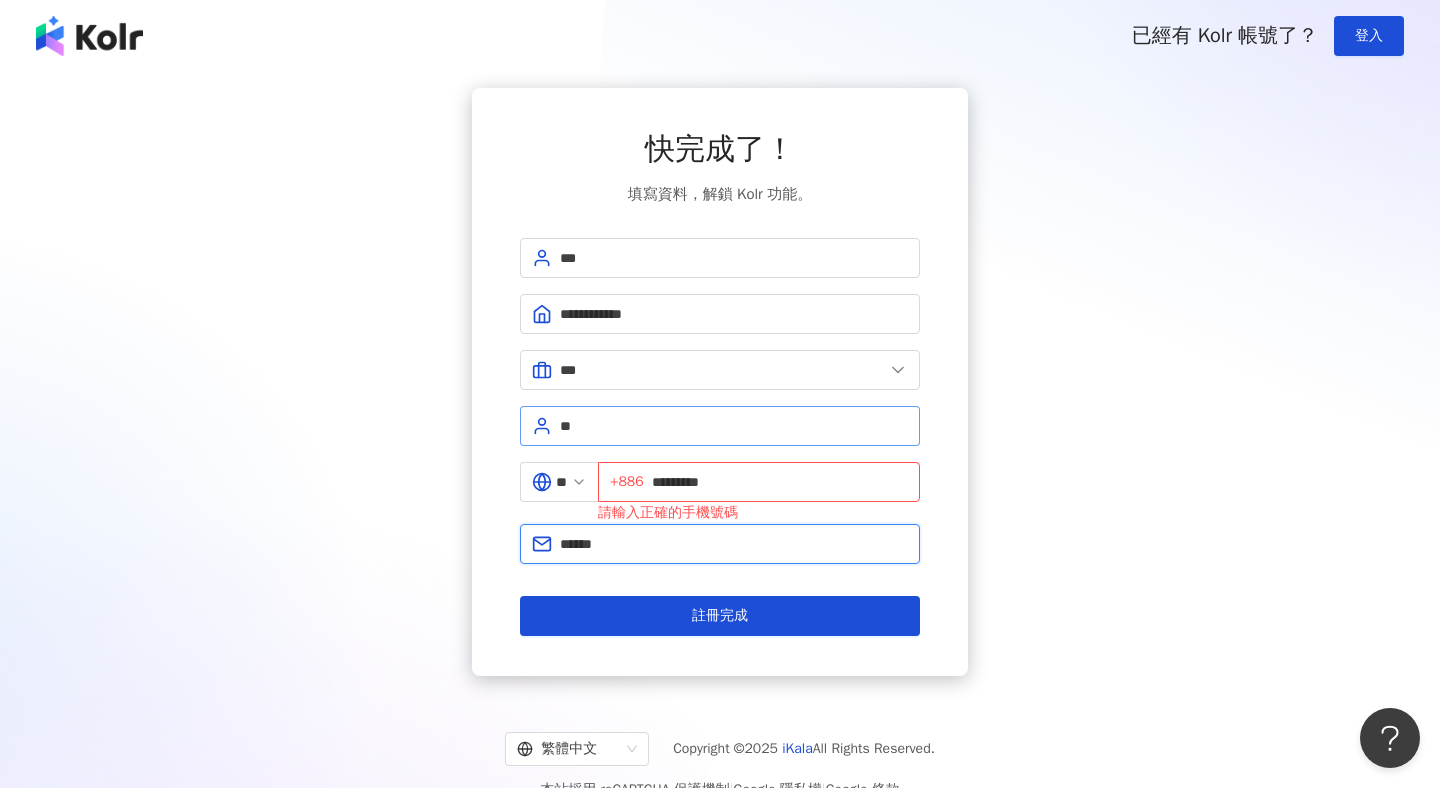 type on "**********" 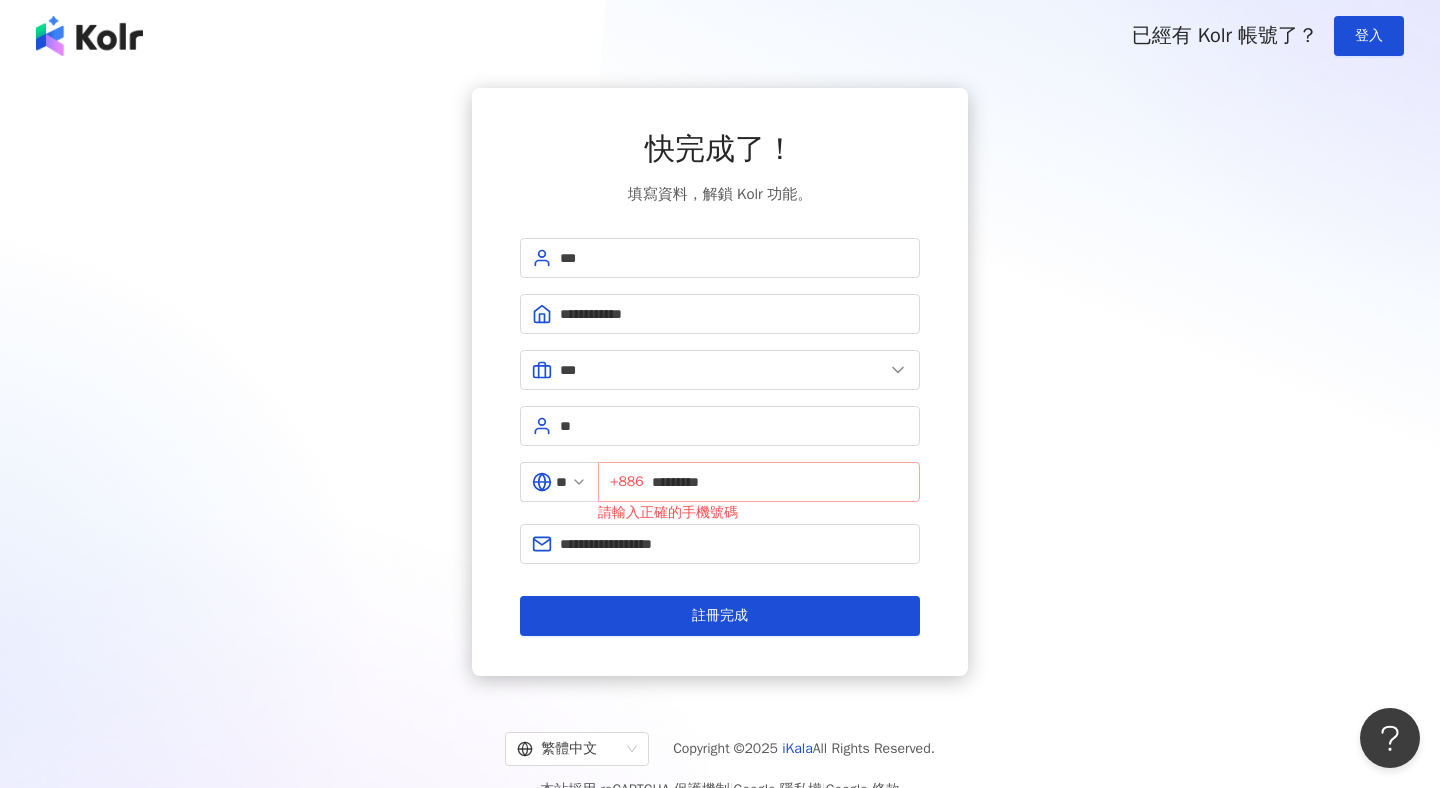 click on "+[COUNTRY CODE] *********" at bounding box center [759, 482] 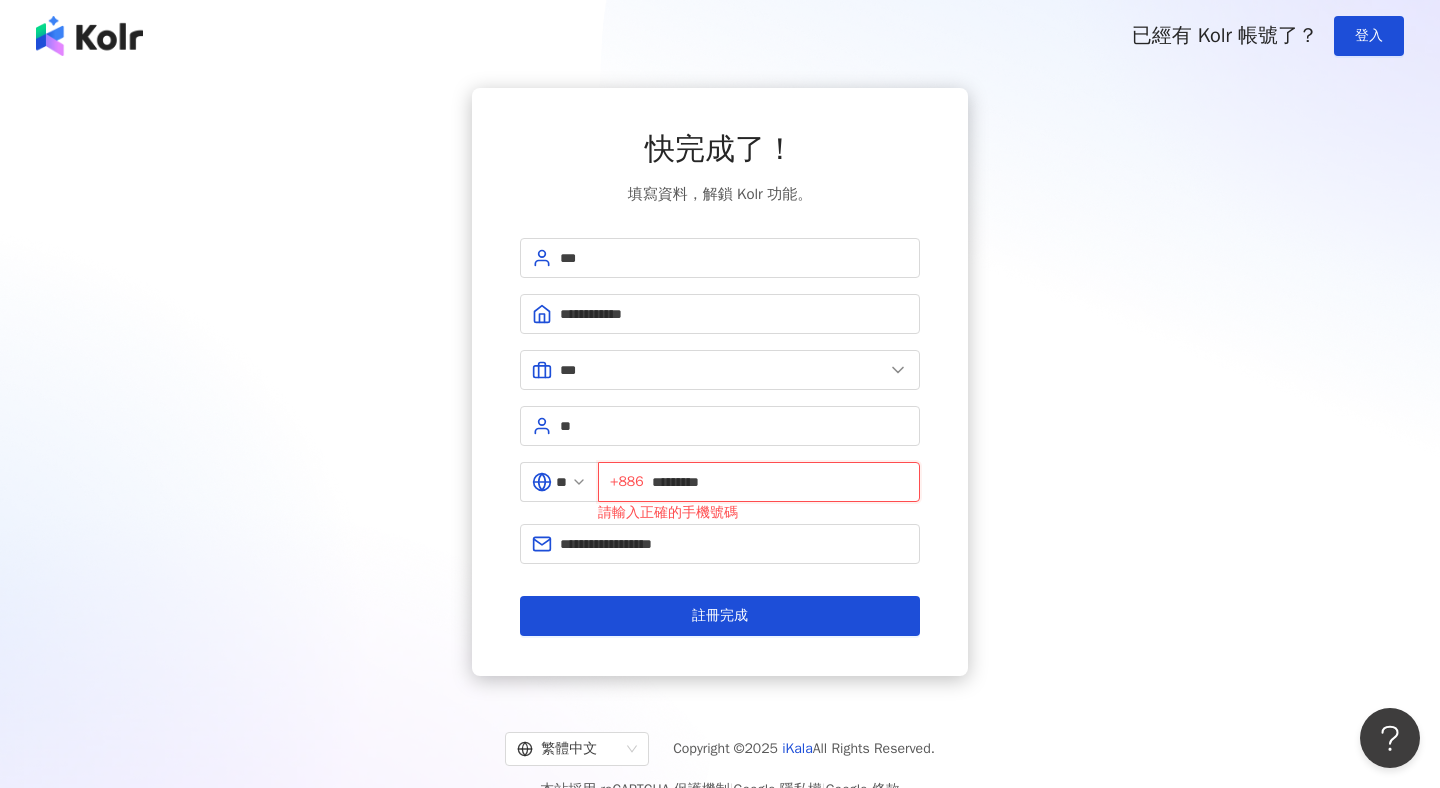 click on "*********" at bounding box center (780, 482) 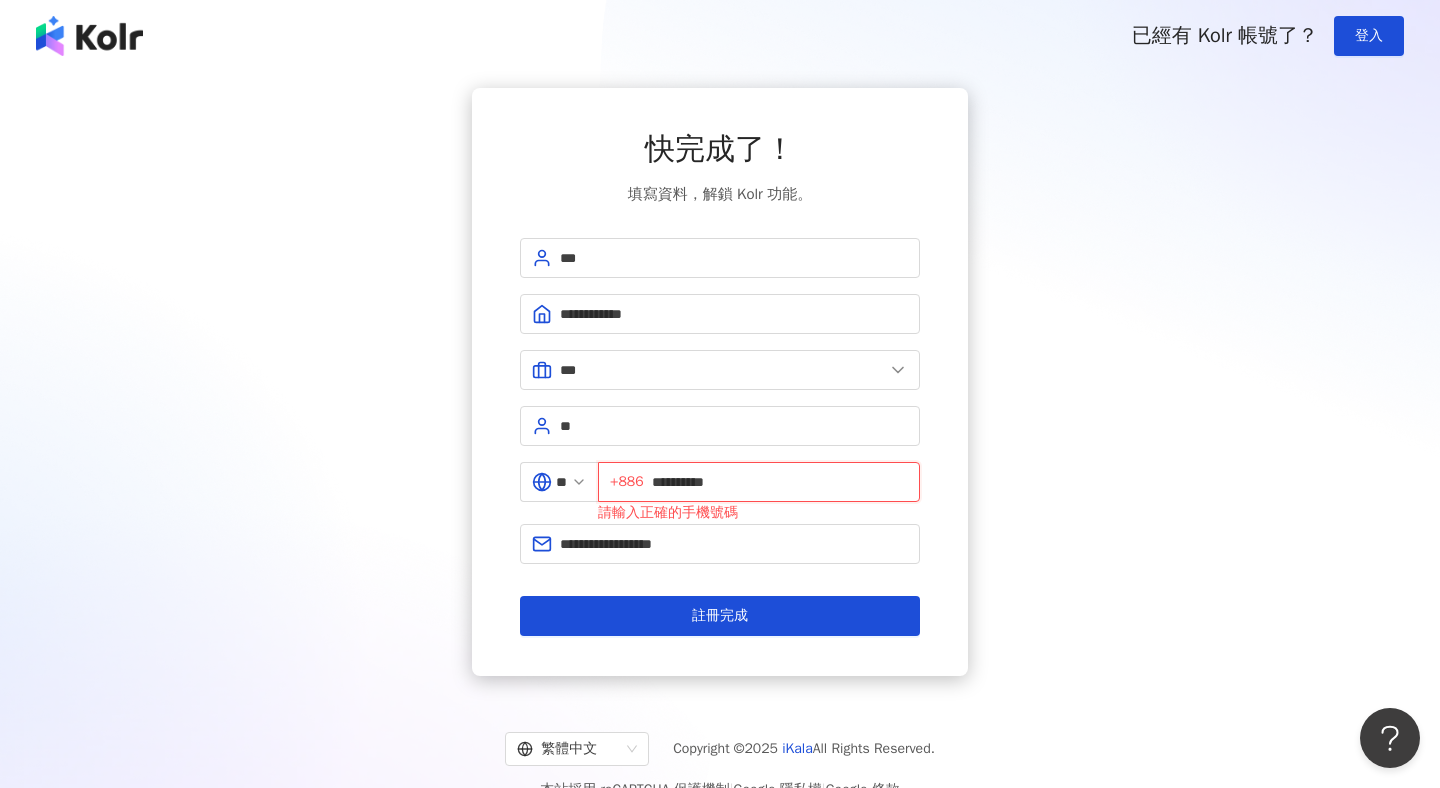 type on "**********" 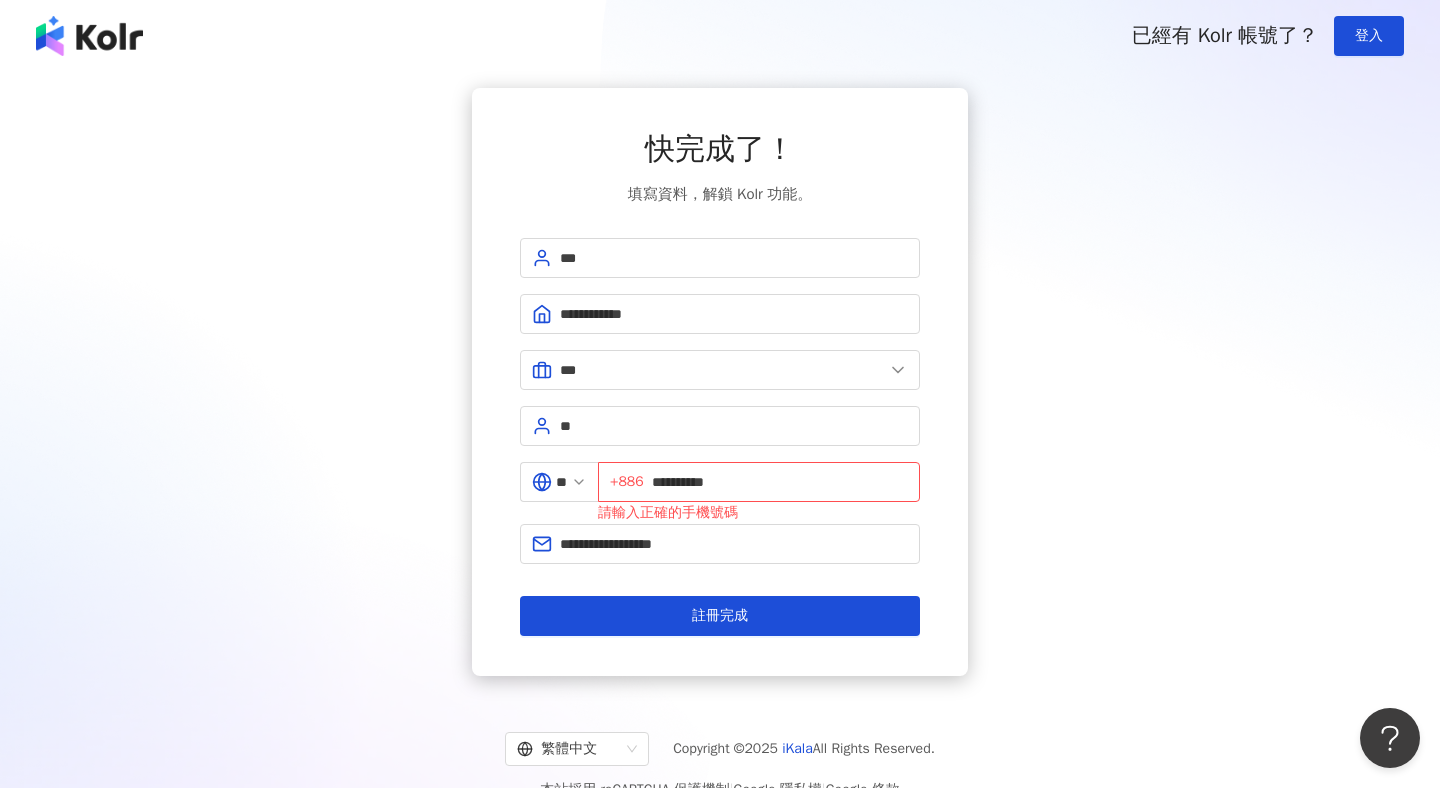 click on "**********" at bounding box center (720, 382) 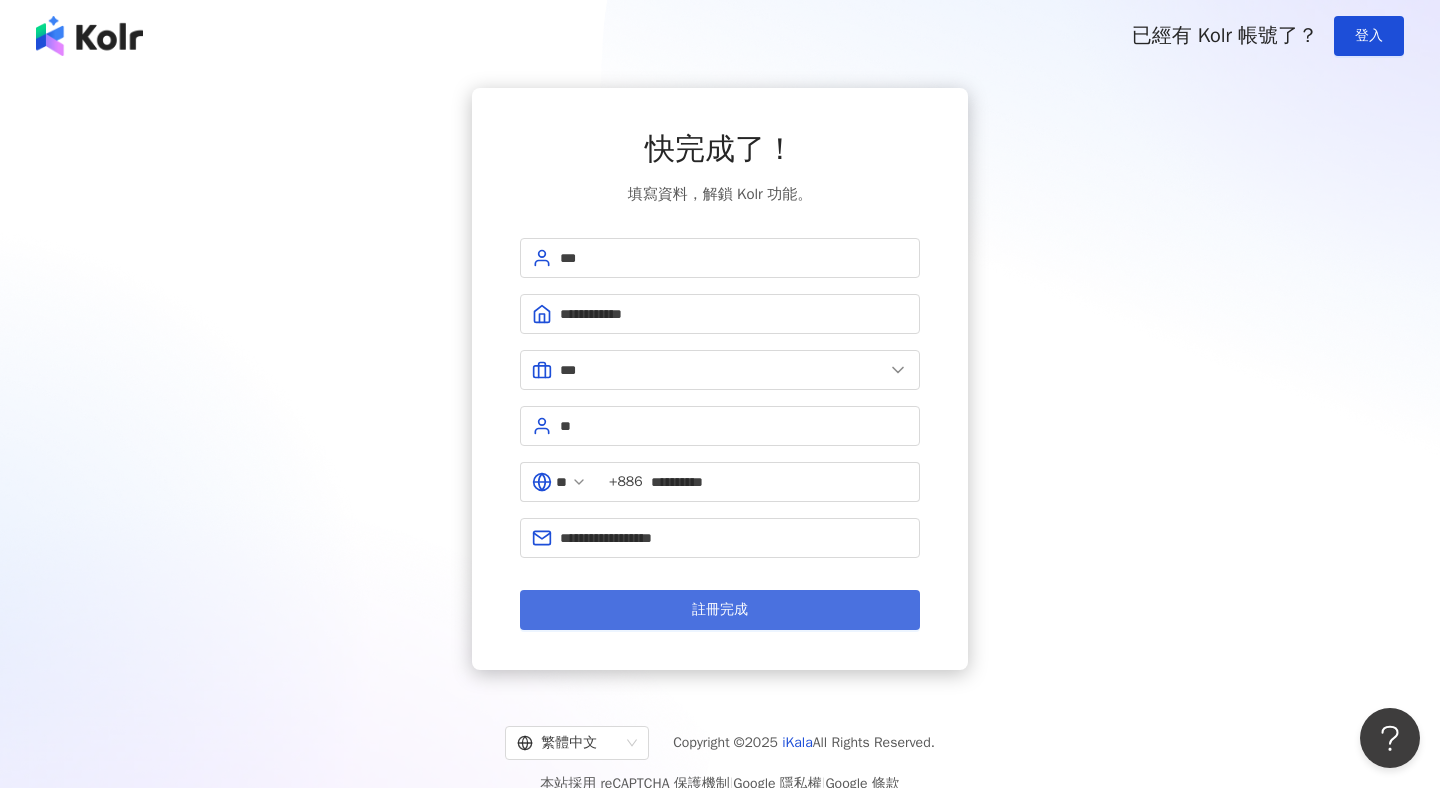 click on "註冊完成" at bounding box center [720, 610] 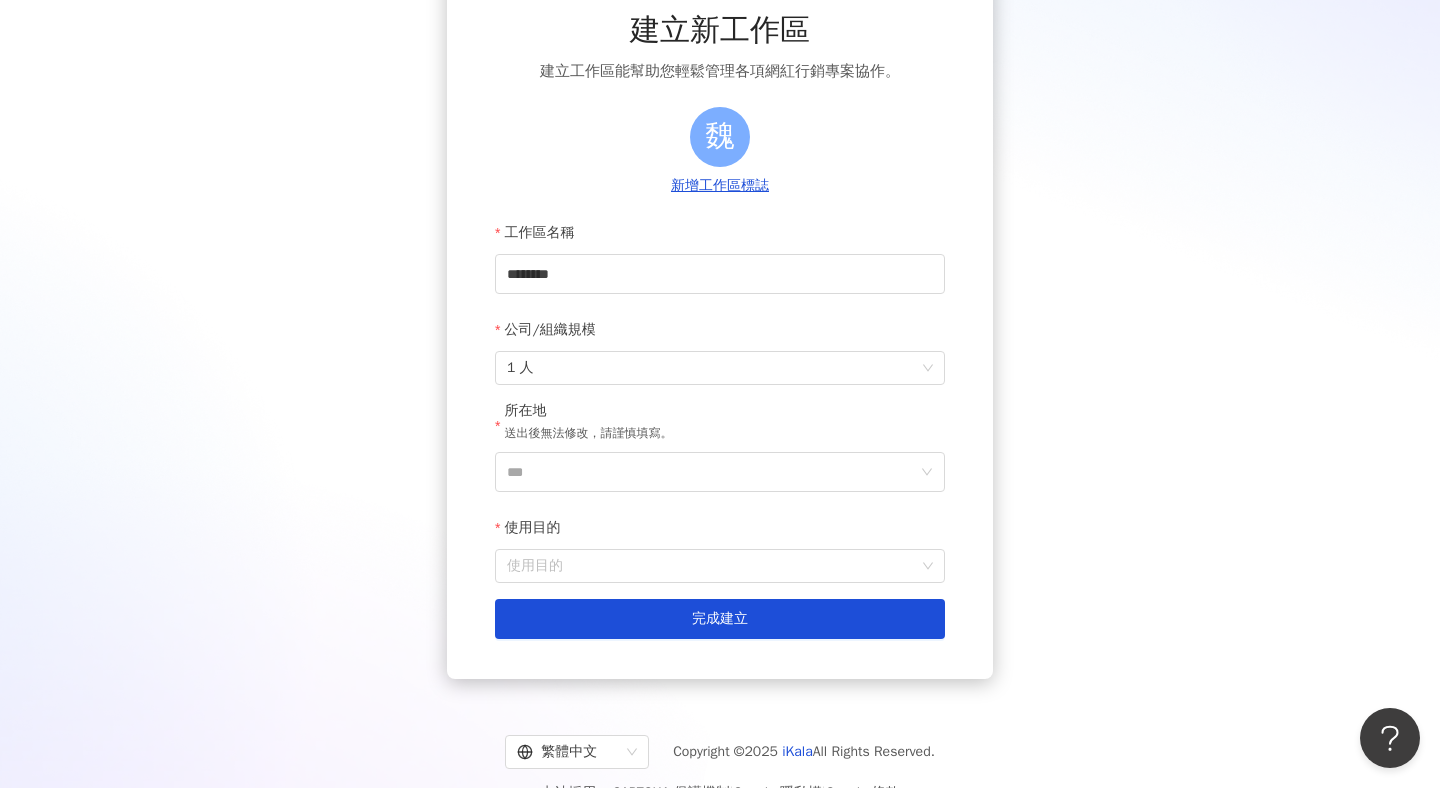scroll, scrollTop: 160, scrollLeft: 0, axis: vertical 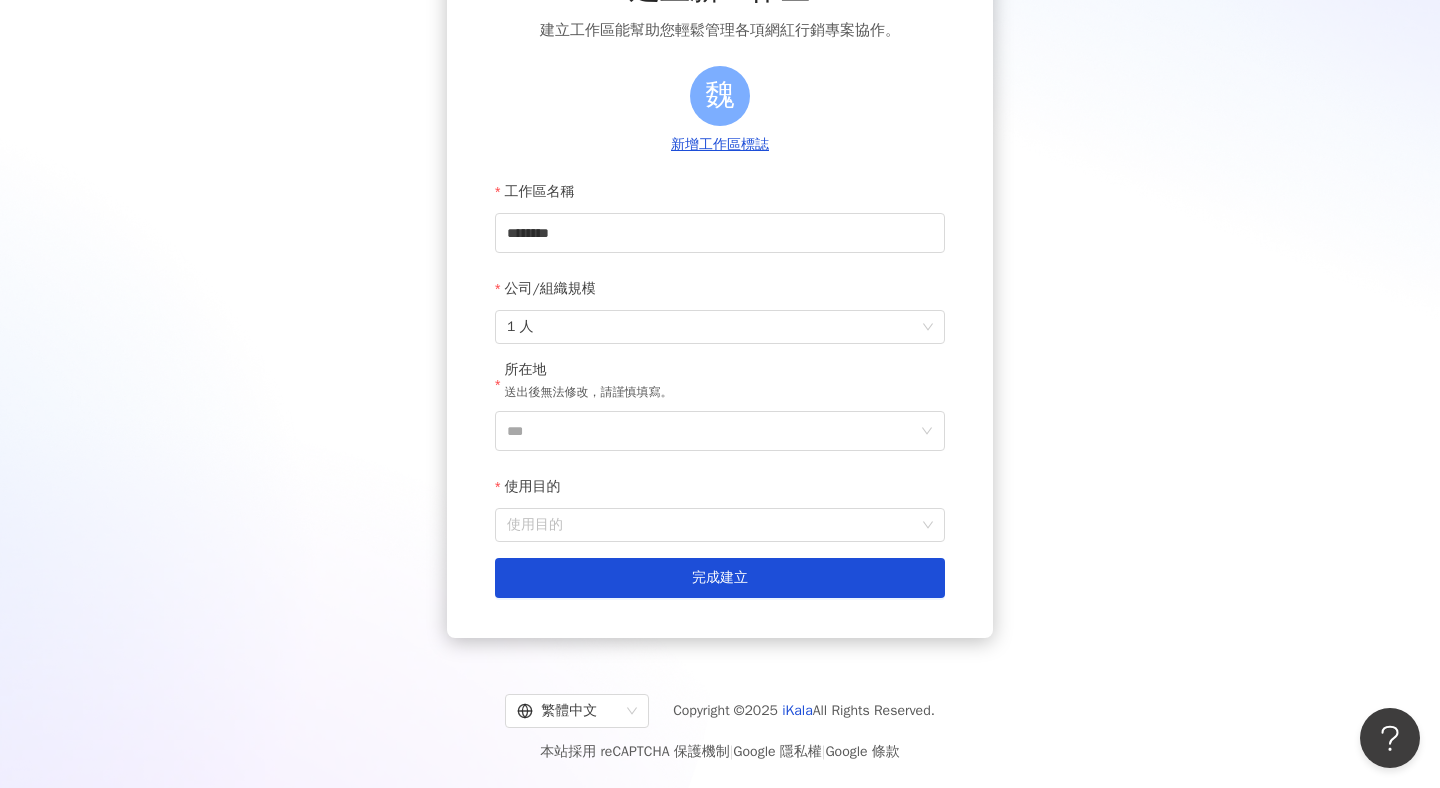 click on "工作區名稱 ******** 公司/組織規模 1 人 所在地 送出後無法修改，請謹慎填寫。 *** 使用目的 使用目的 建立為測試工作區 完成建立" at bounding box center (720, 385) 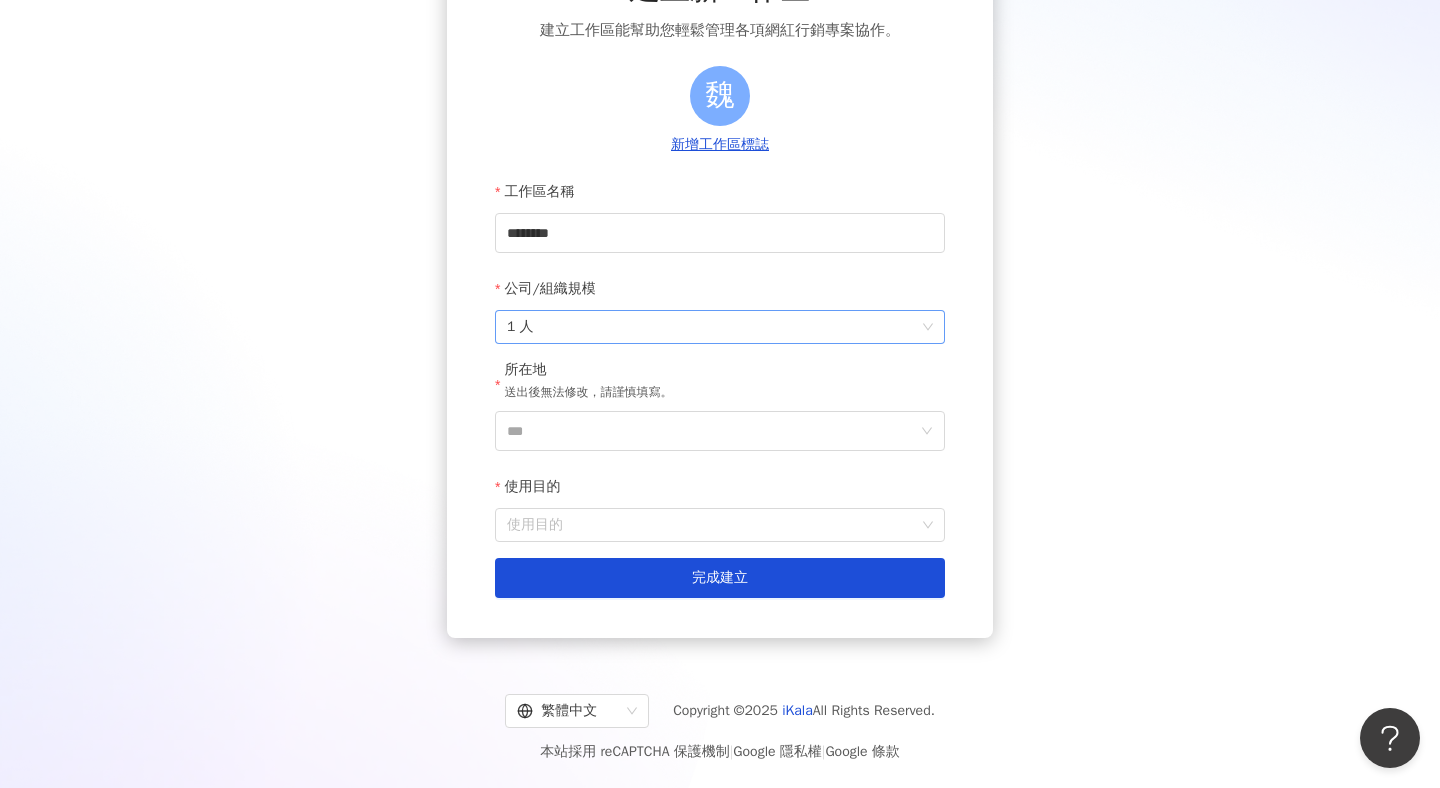 click on "1 人" at bounding box center (720, 327) 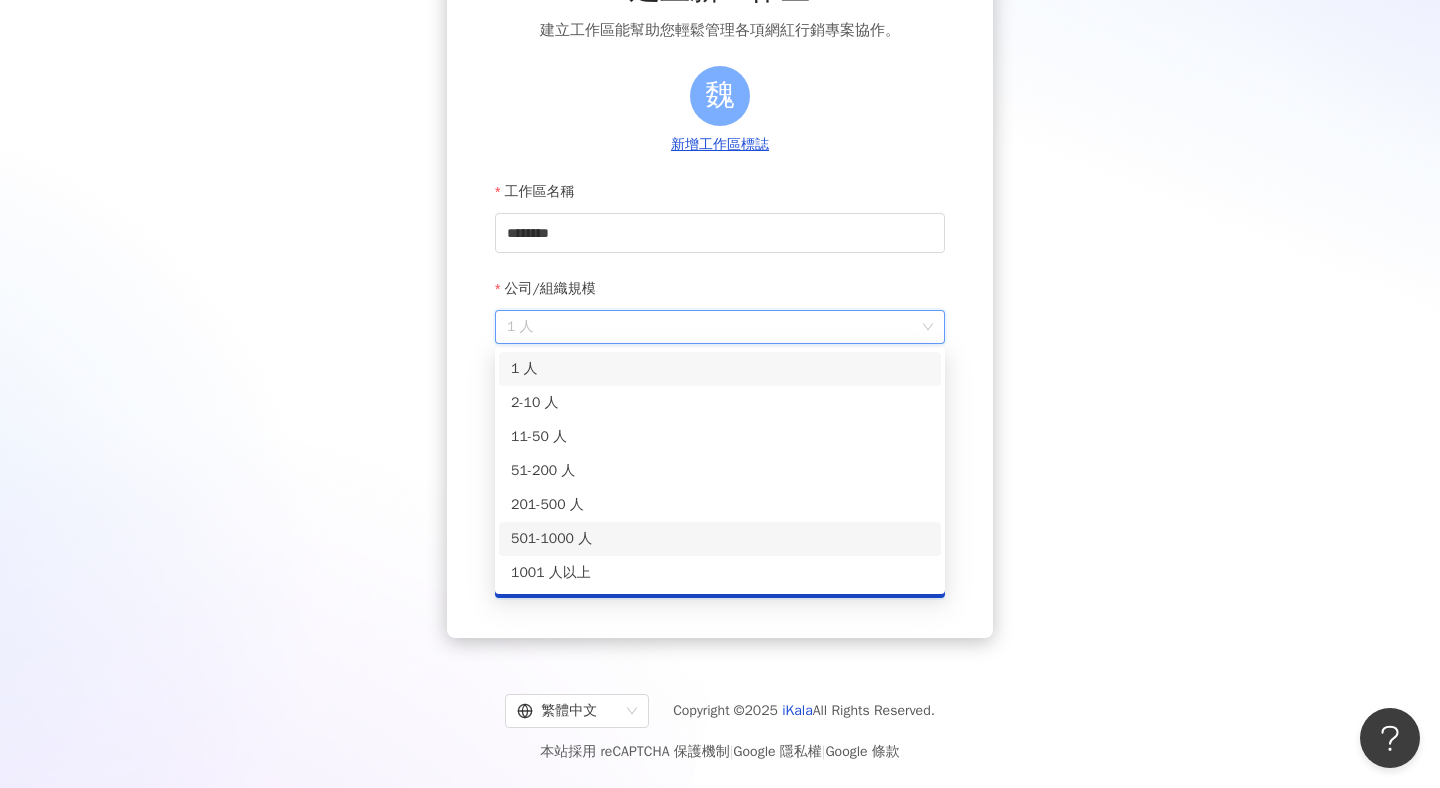 click on "501-1000 人" at bounding box center [720, 539] 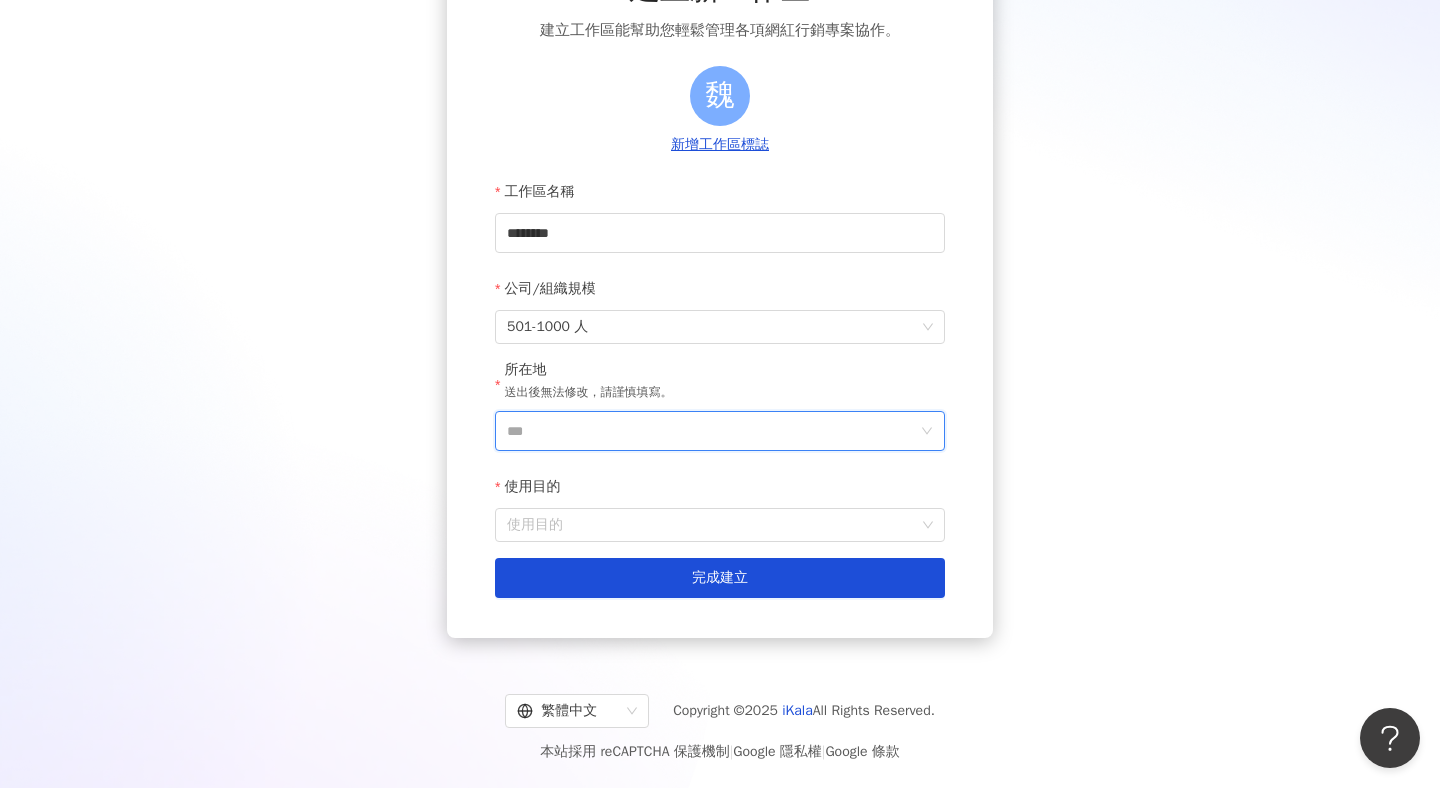 click on "***" at bounding box center [712, 431] 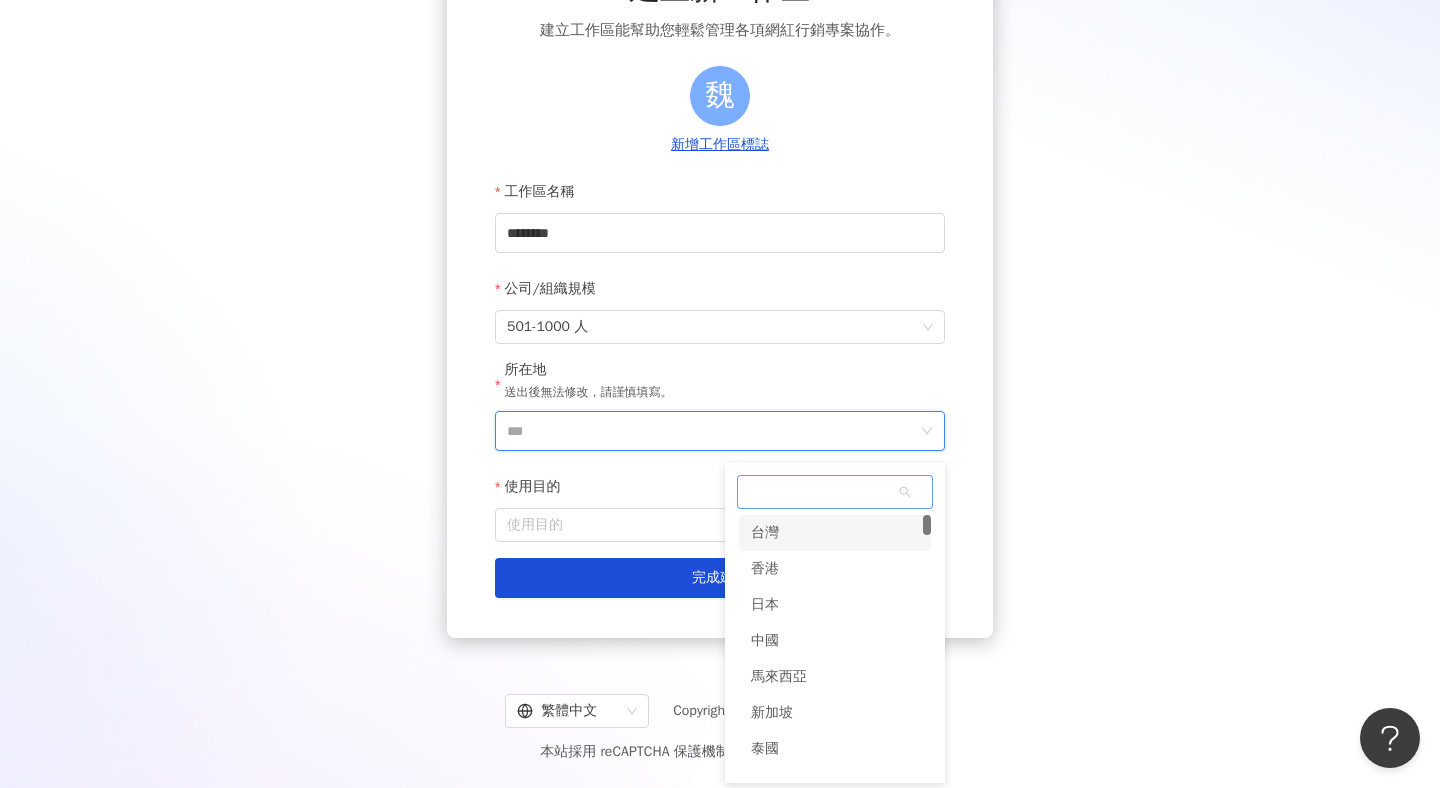 click on "台灣" at bounding box center (835, 533) 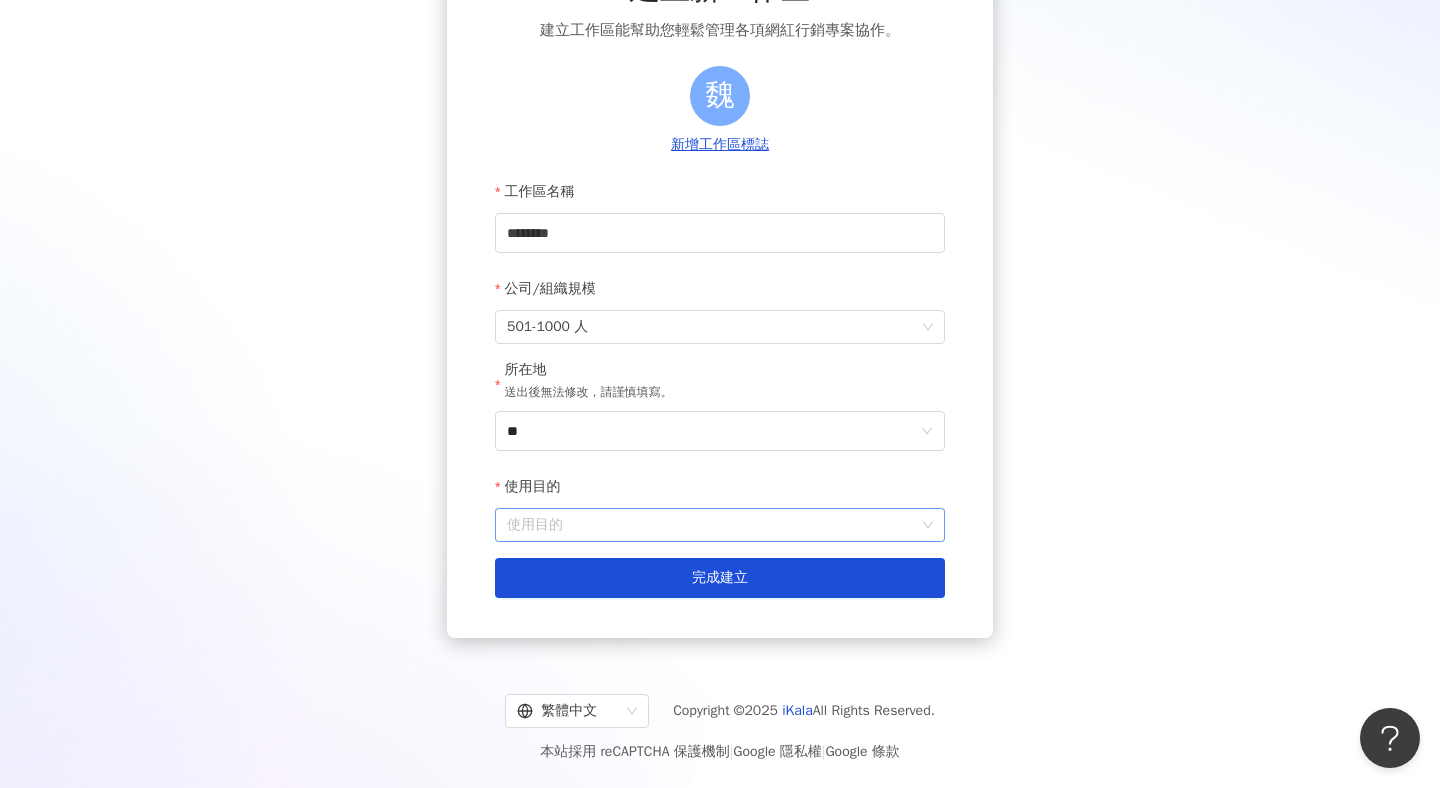 click on "使用目的" at bounding box center (720, 525) 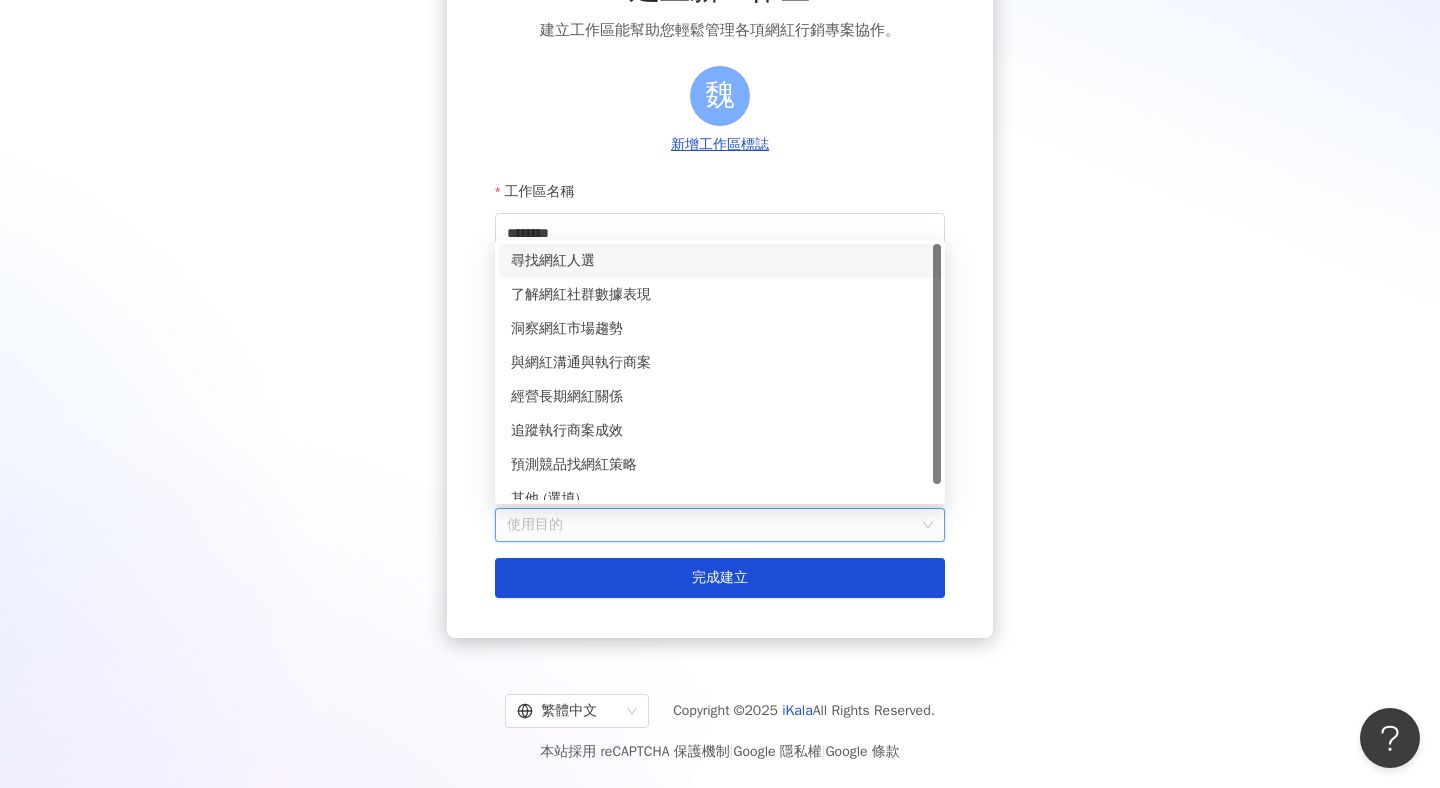 click on "尋找網紅人選" at bounding box center [720, 261] 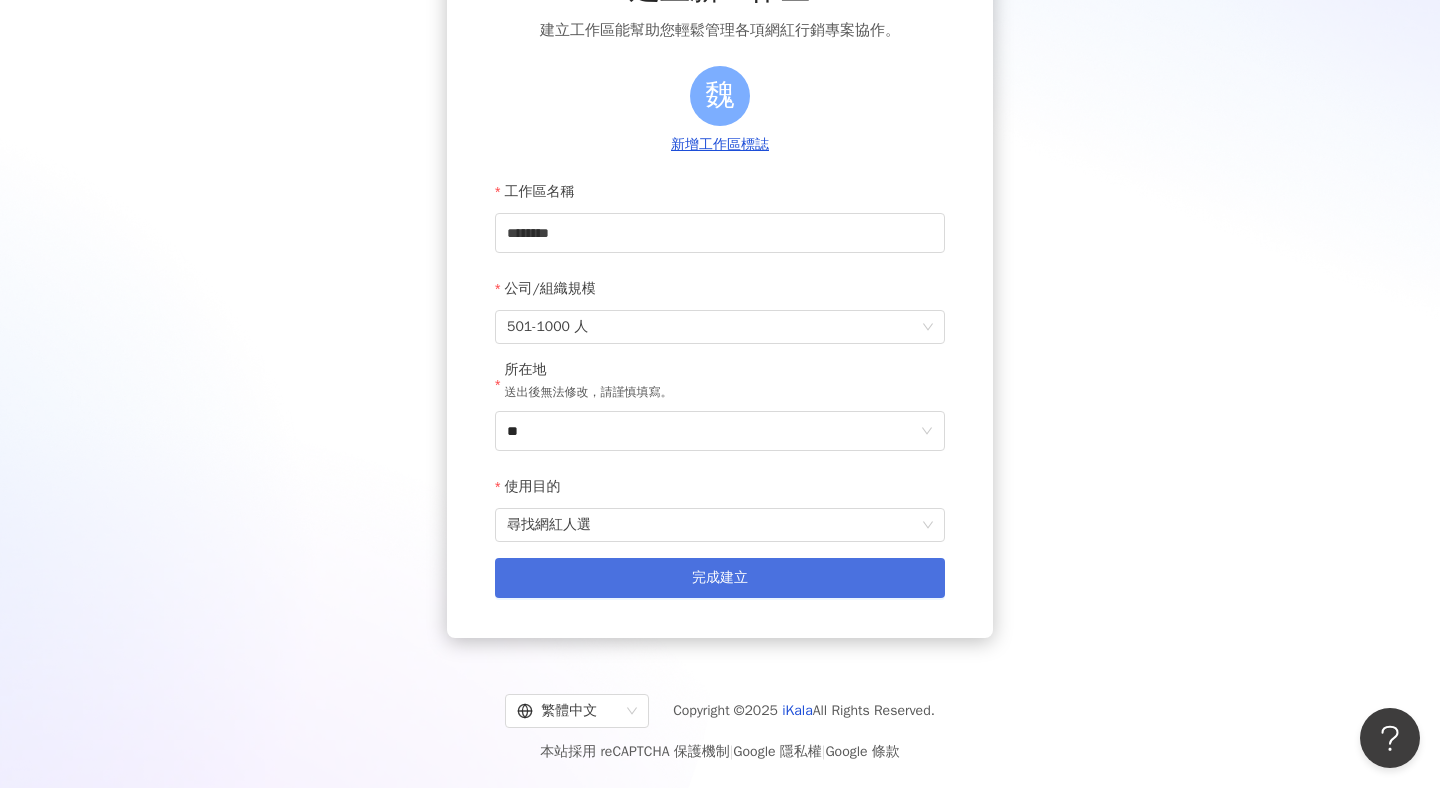 click on "完成建立" at bounding box center (720, 578) 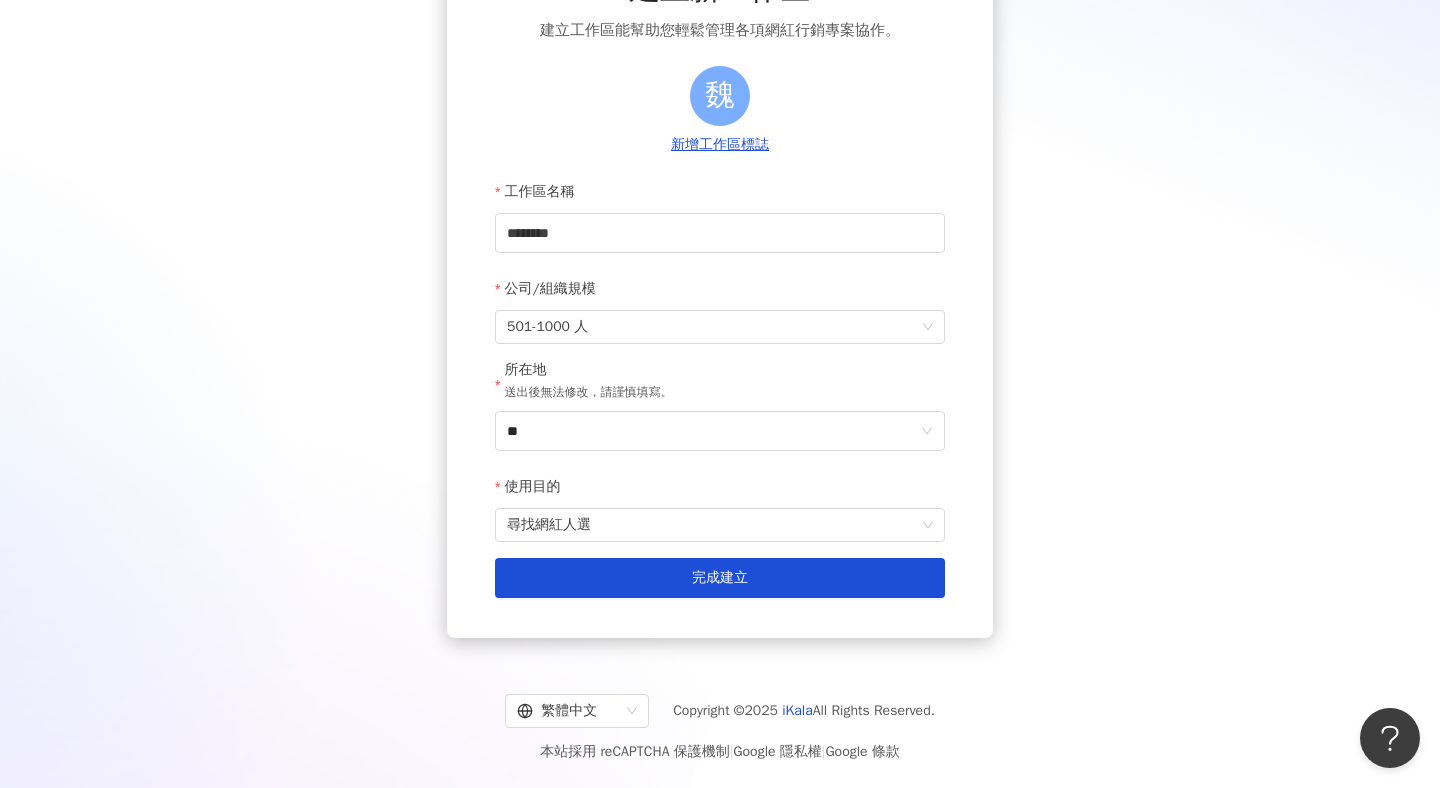 scroll, scrollTop: 92, scrollLeft: 0, axis: vertical 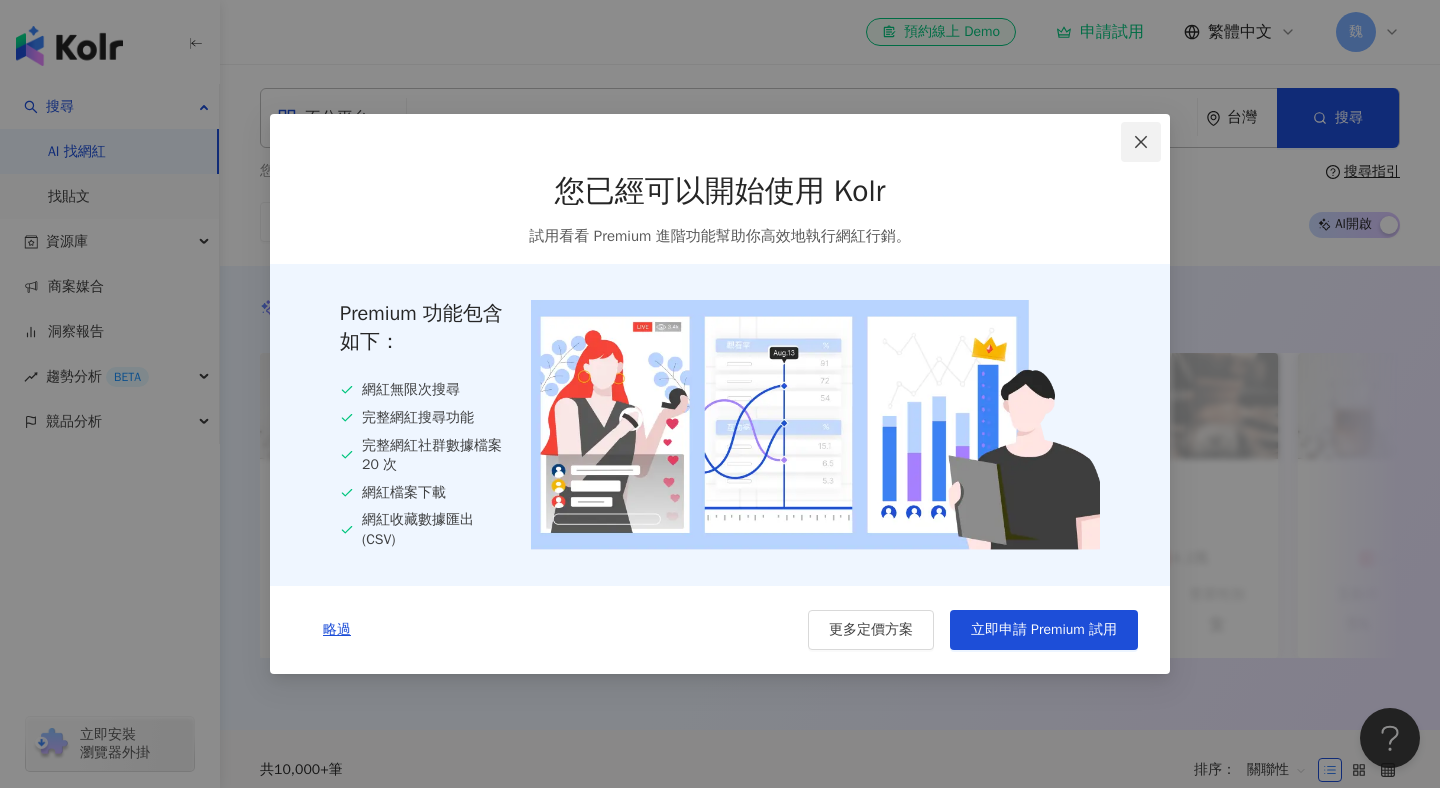 click 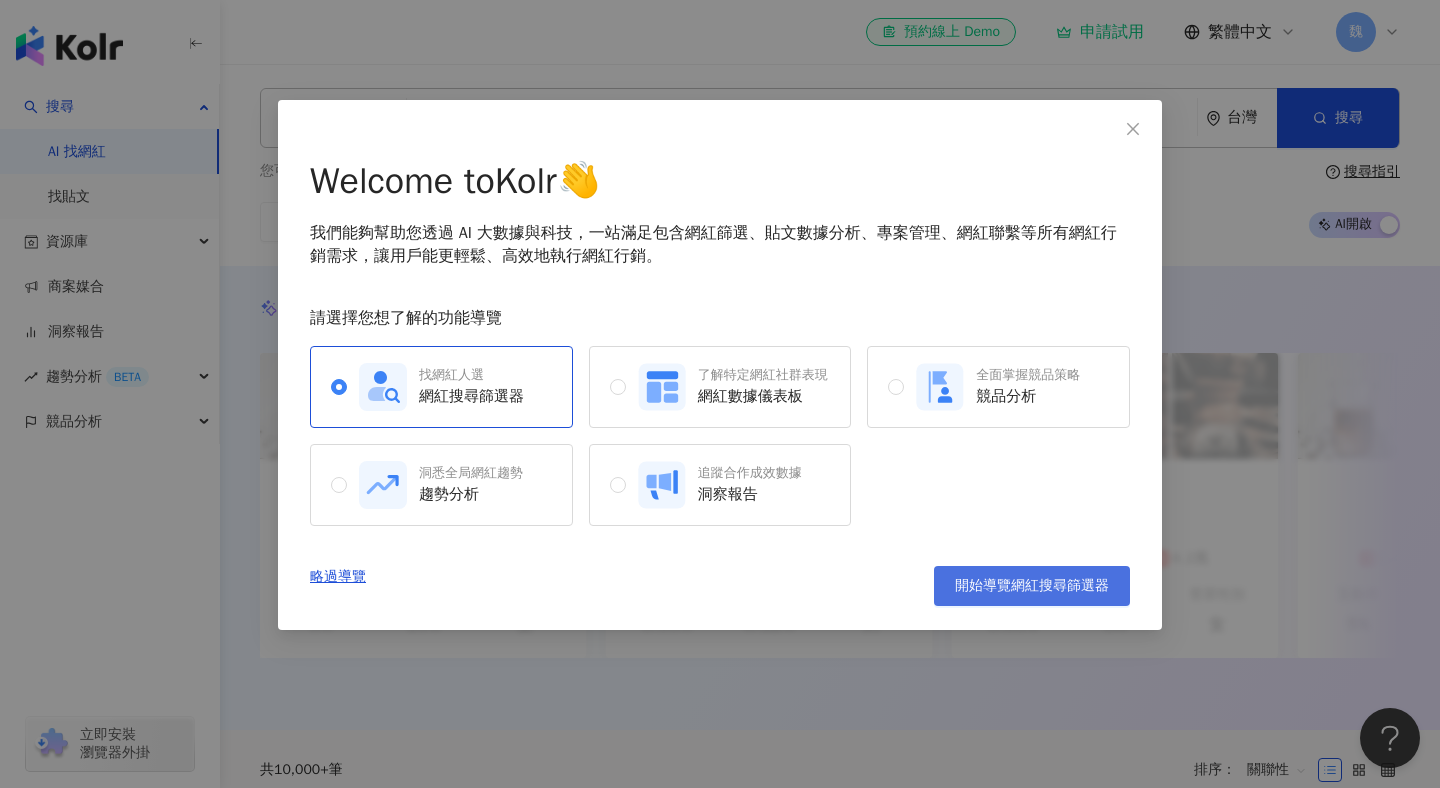 click on "開始導覽網紅搜尋篩選器" at bounding box center (1032, 586) 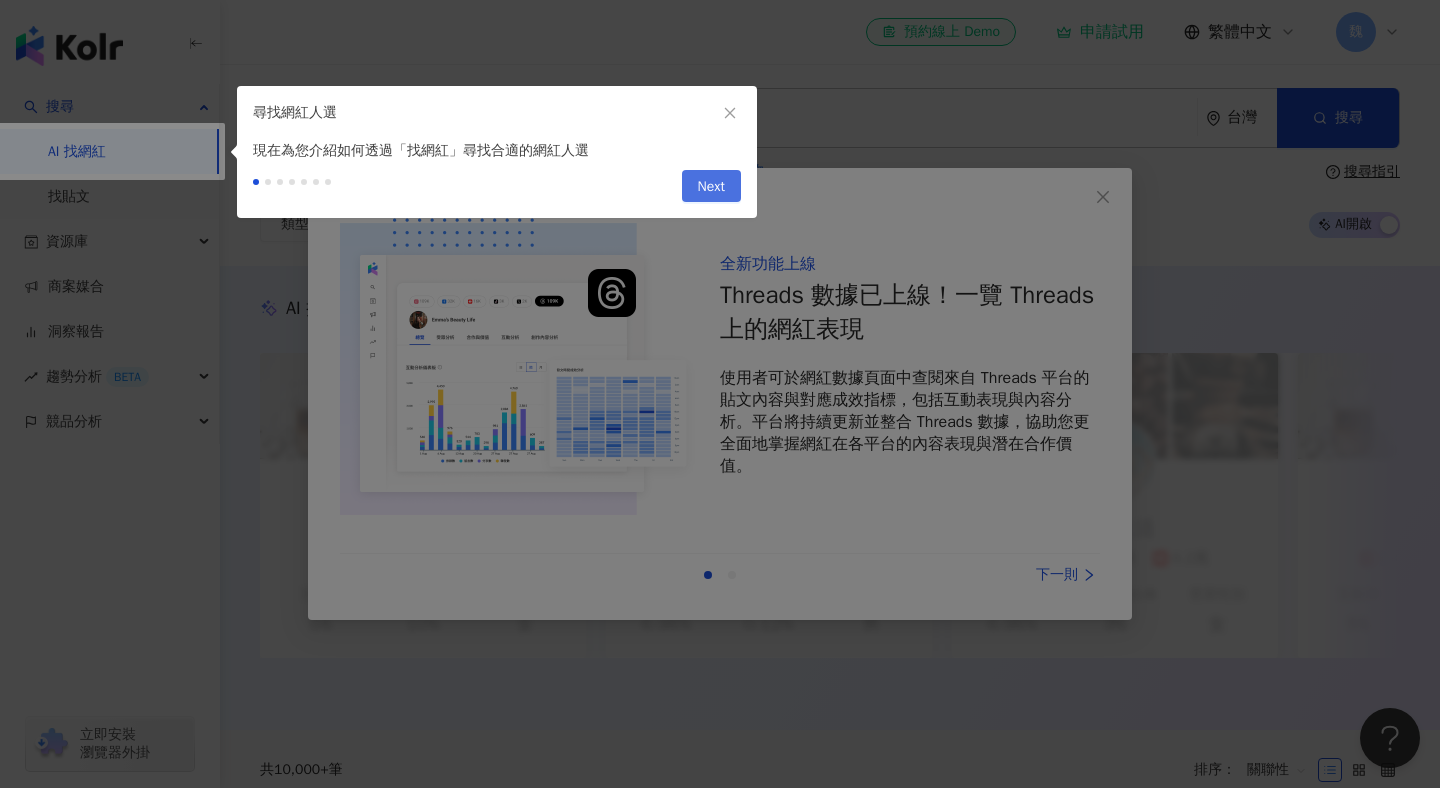click on "Next" at bounding box center (711, 187) 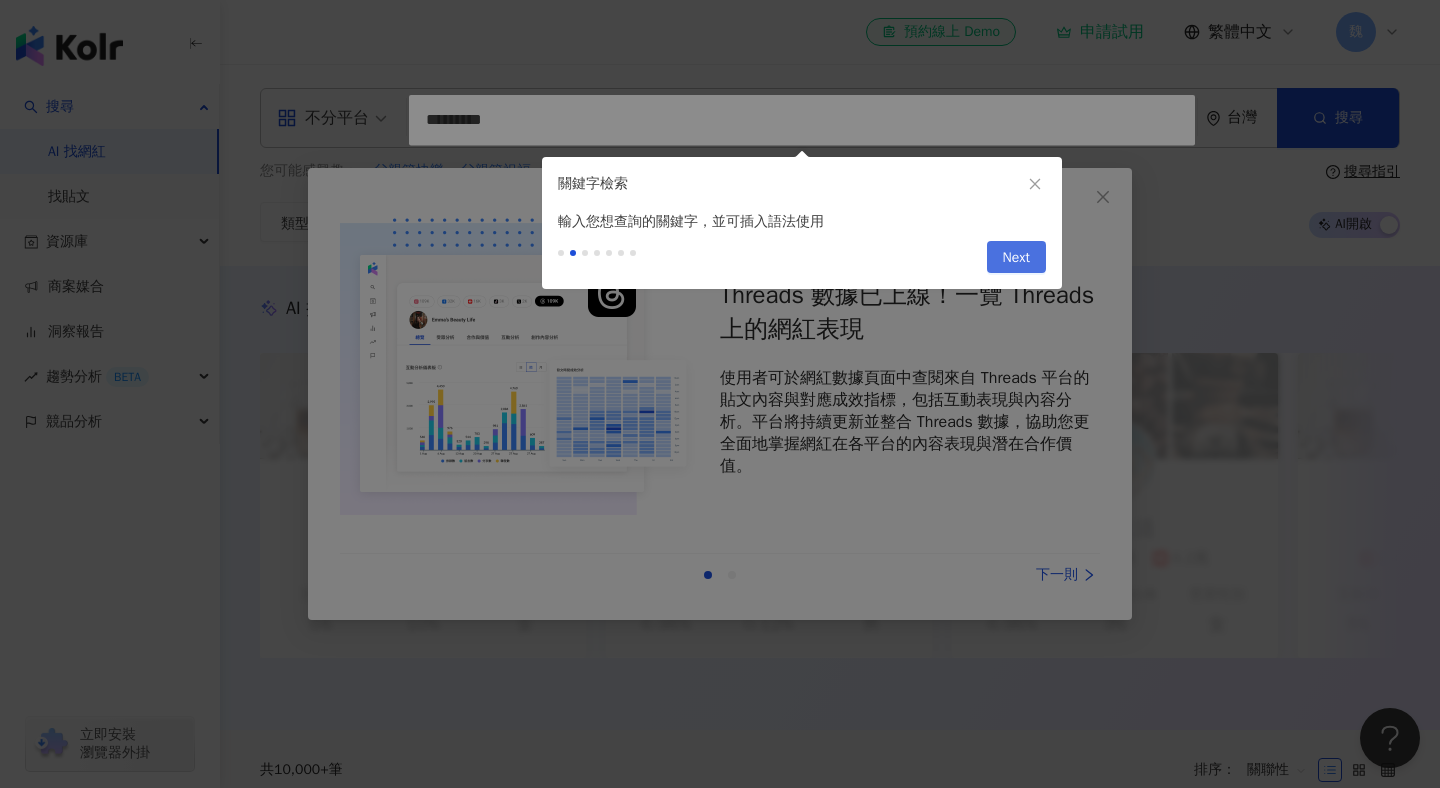 type on "*********" 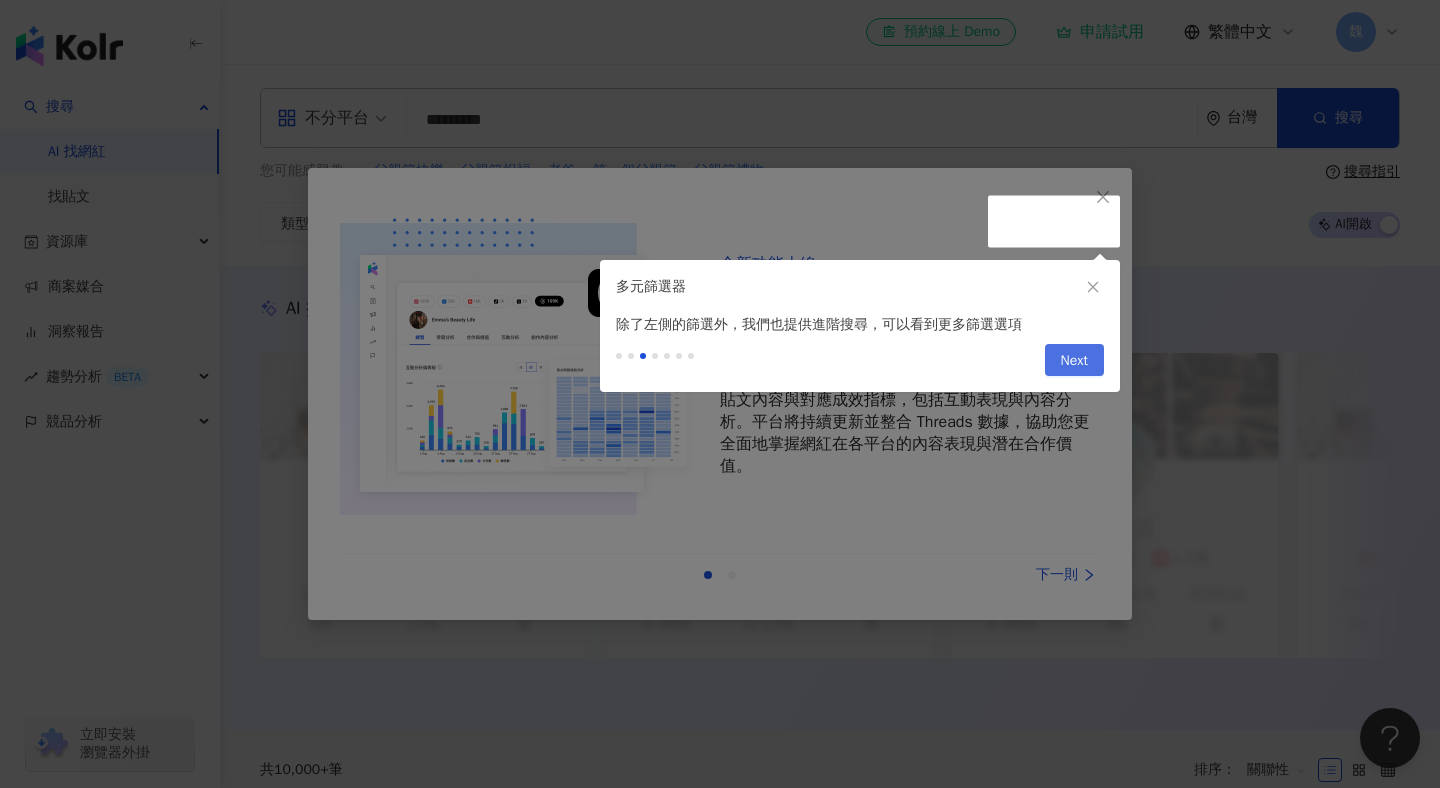 click on "Next" at bounding box center [1074, 361] 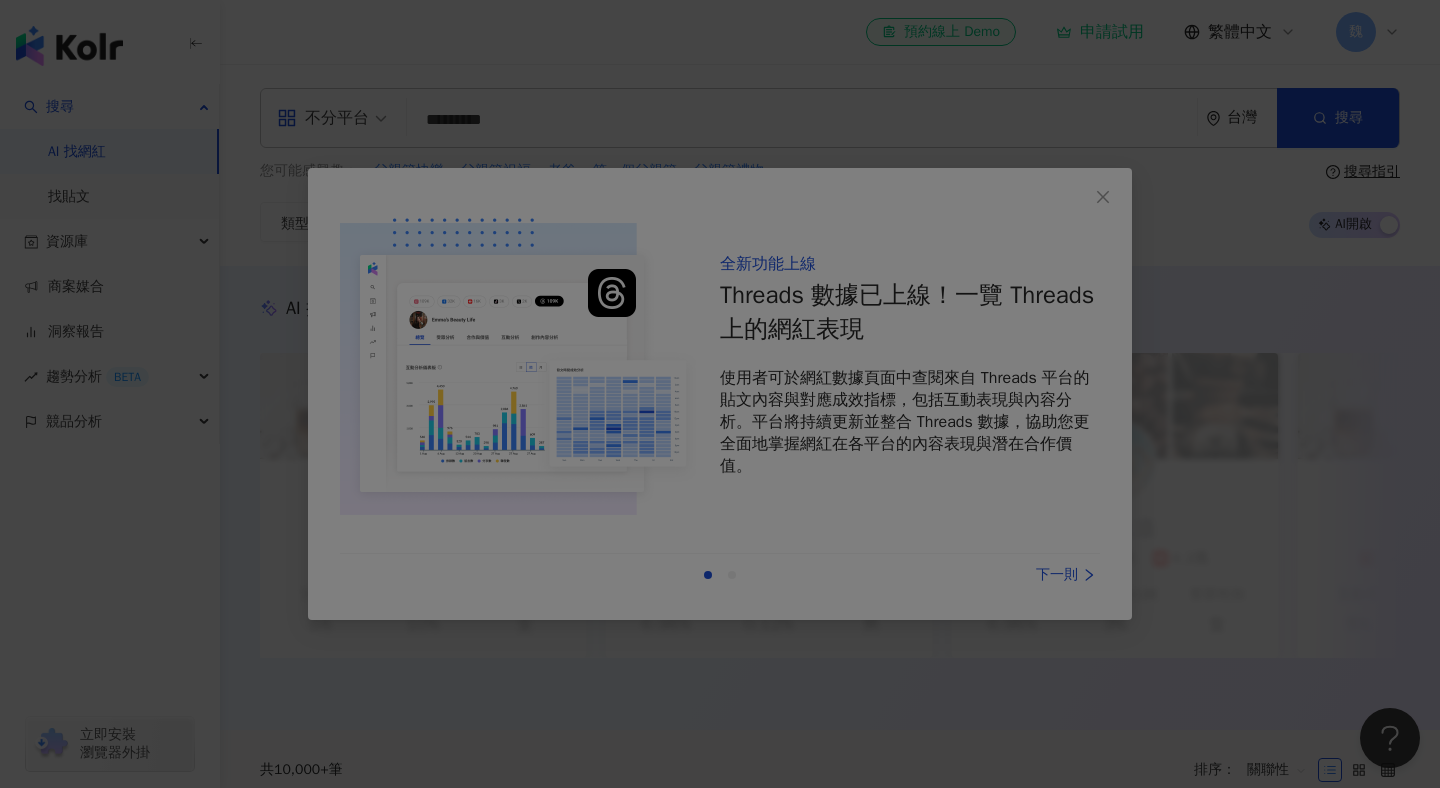 click at bounding box center (720, 394) 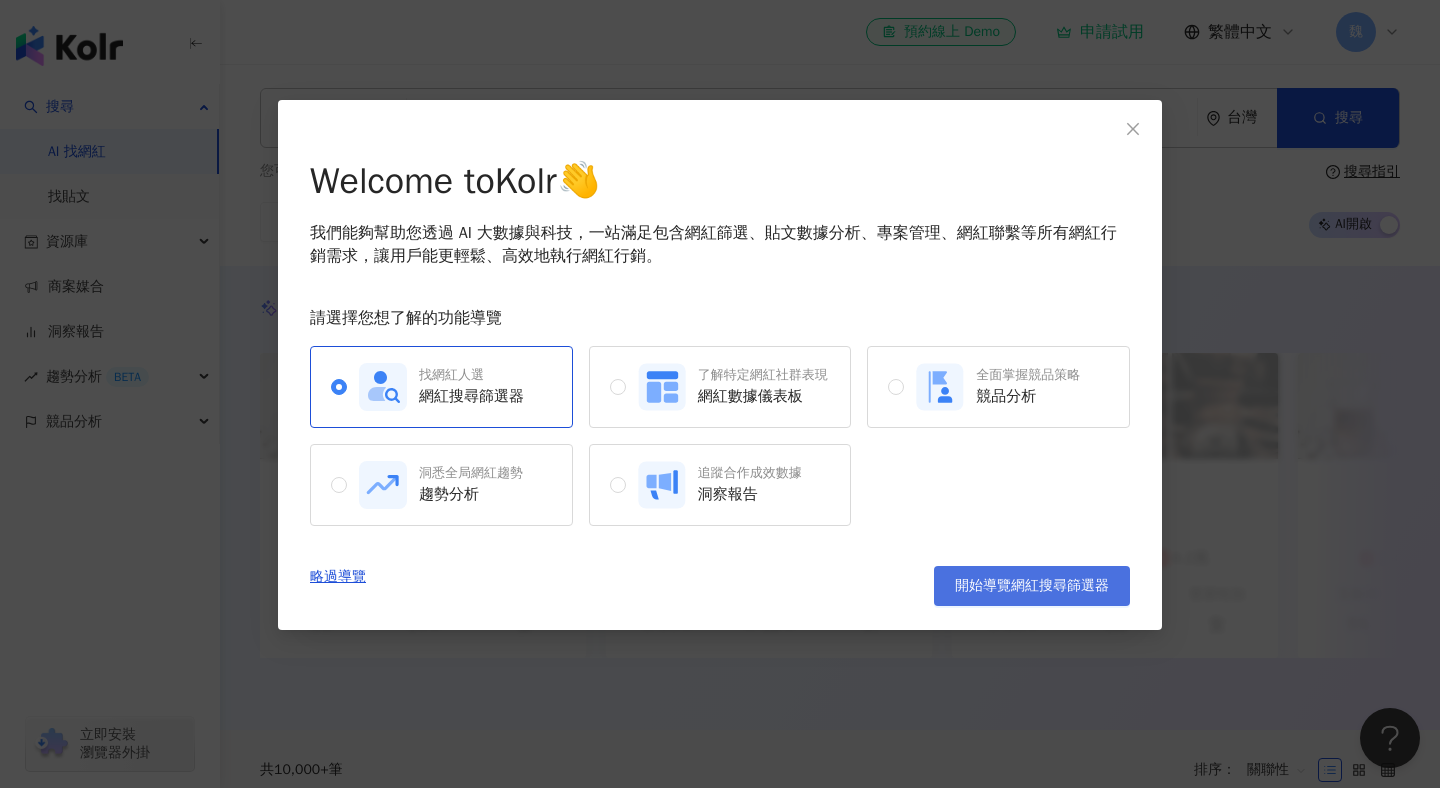click on "開始導覽網紅搜尋篩選器" at bounding box center [1032, 586] 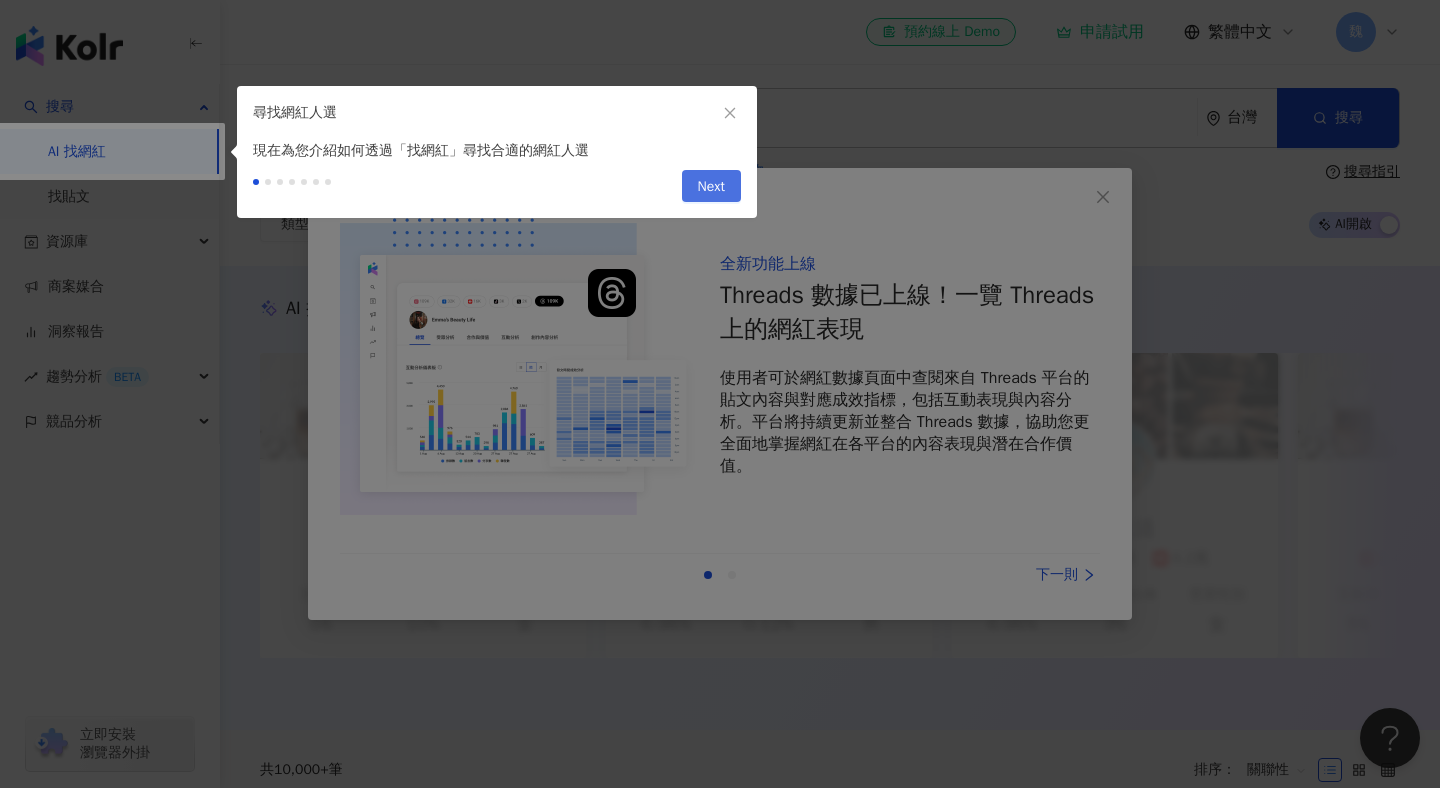 click on "Next" at bounding box center [711, 187] 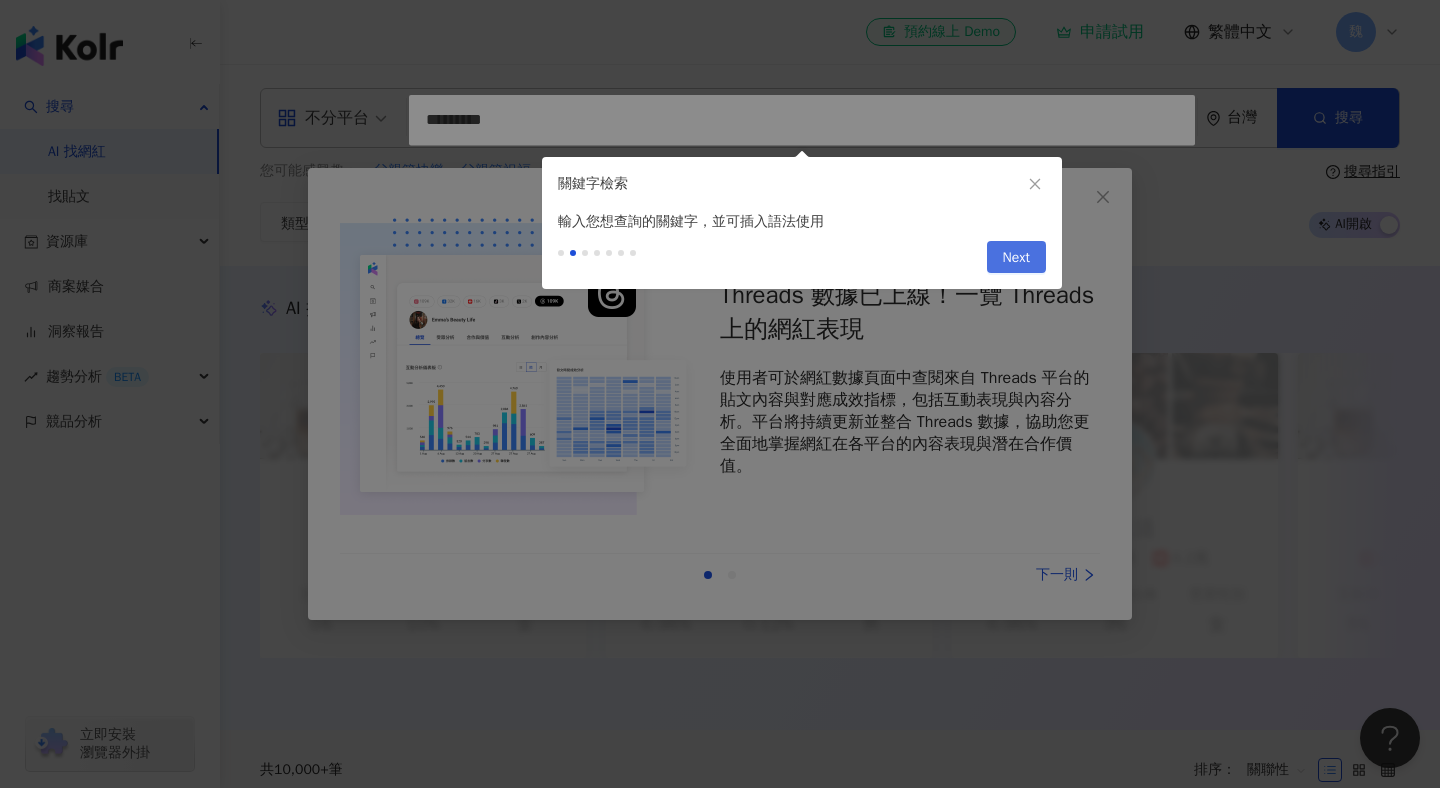 click on "Next" at bounding box center [1016, 258] 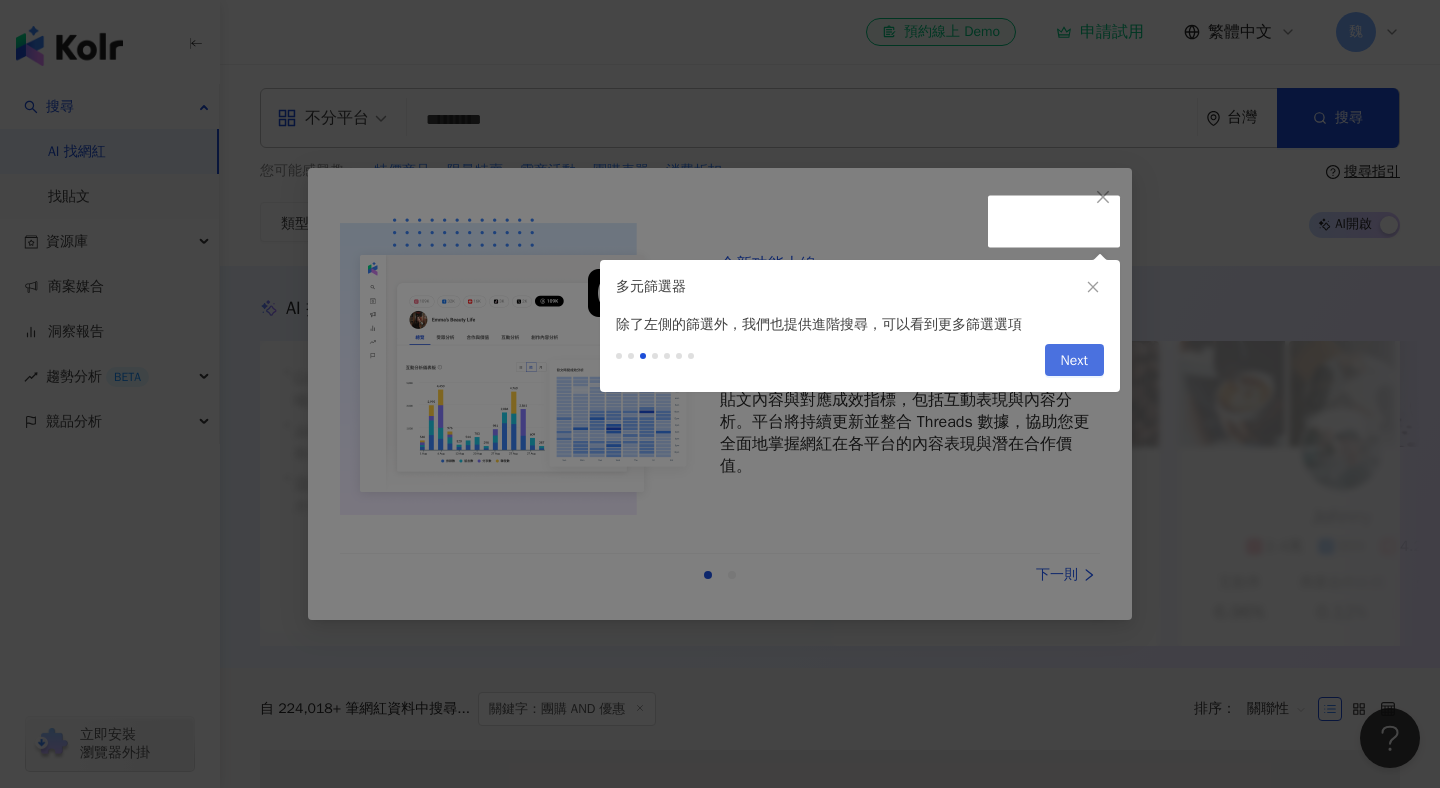 click on "Next" at bounding box center (1074, 361) 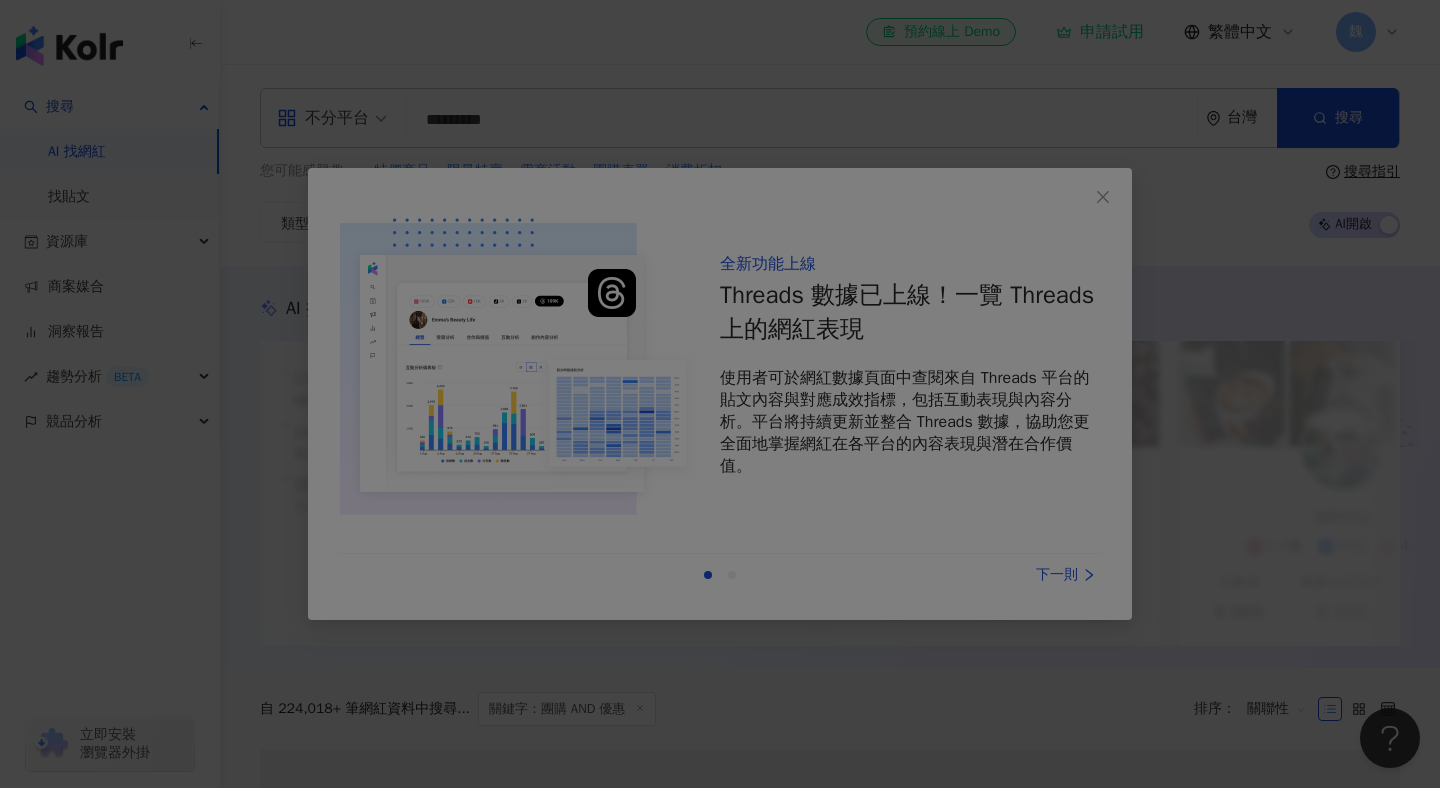 click at bounding box center [720, 394] 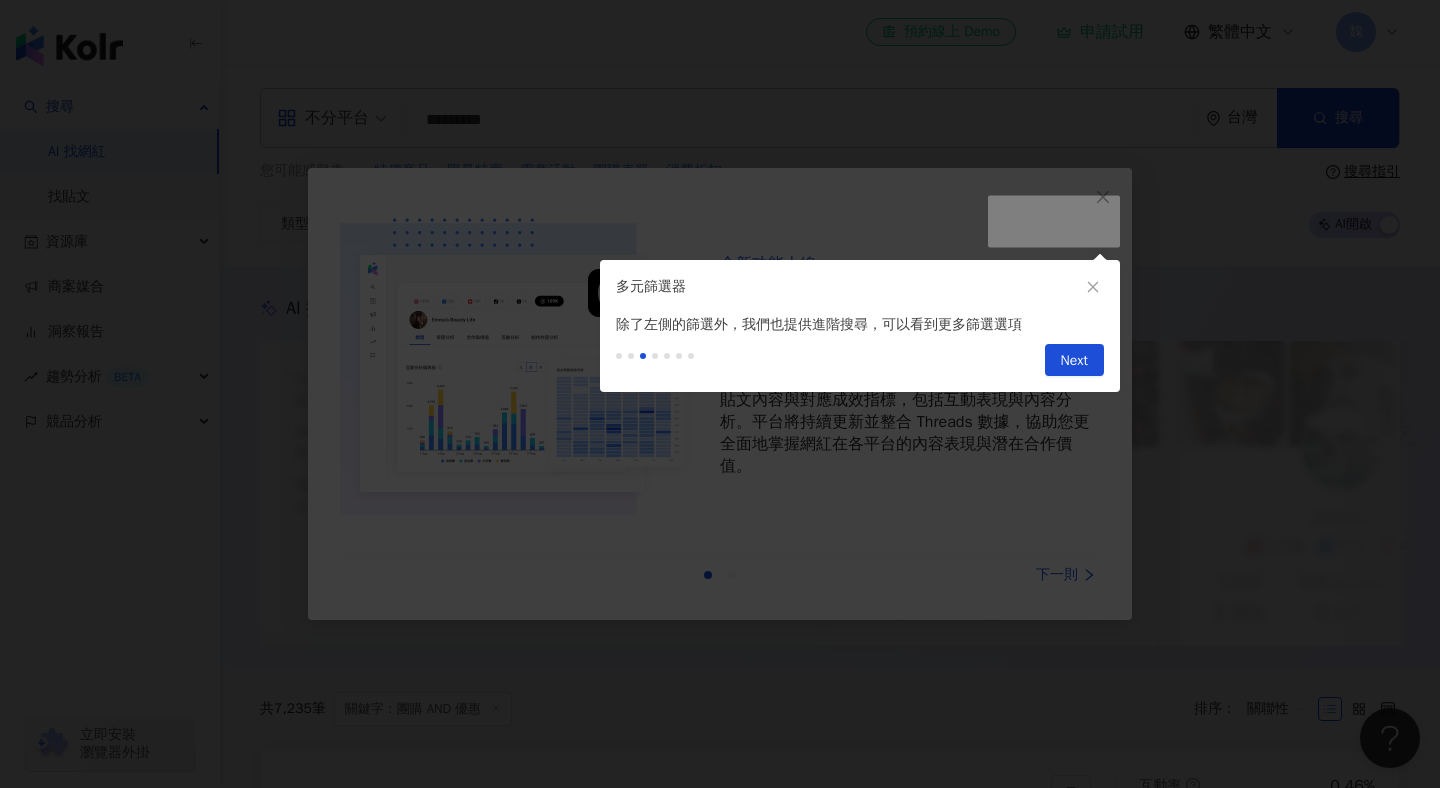scroll, scrollTop: 852, scrollLeft: 0, axis: vertical 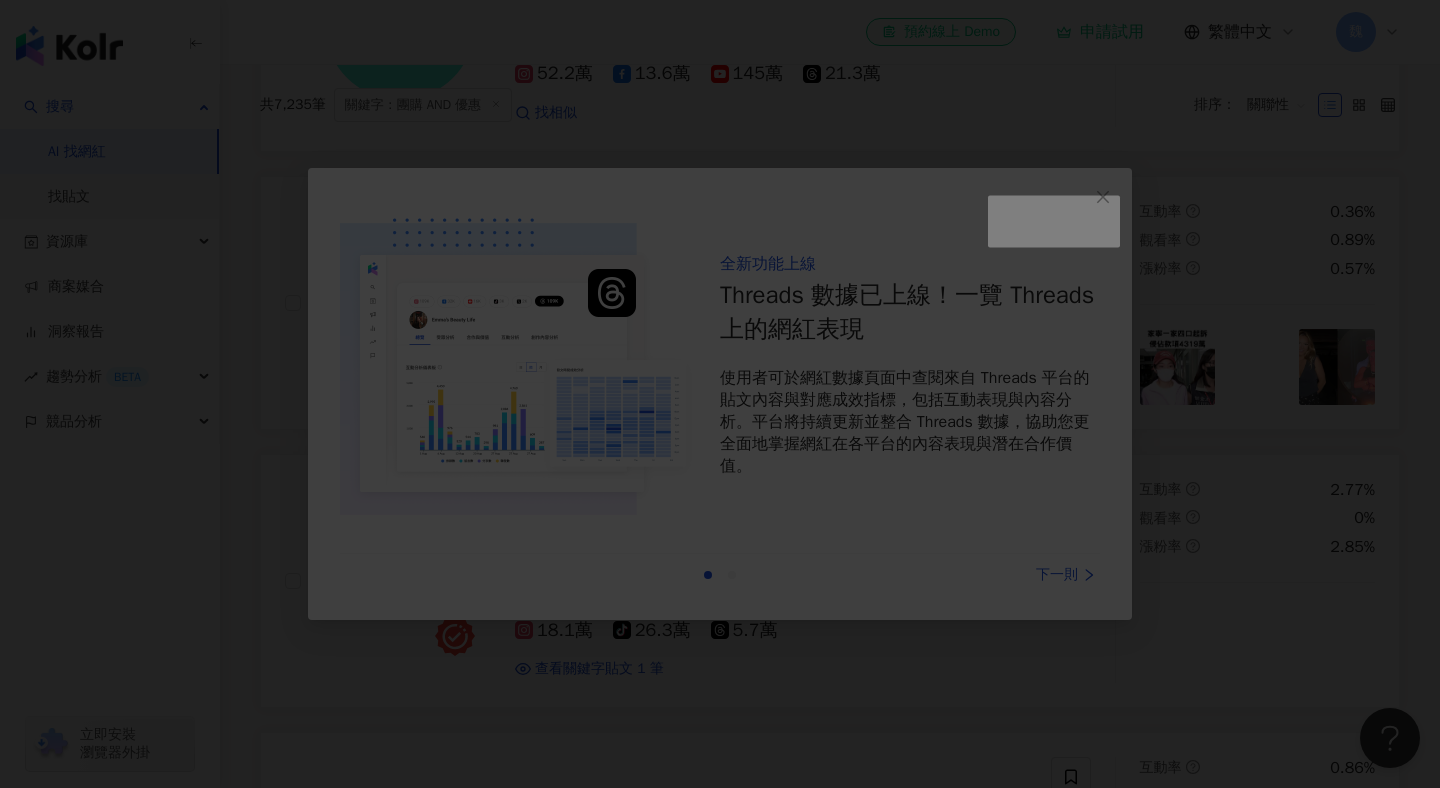 click at bounding box center [720, 394] 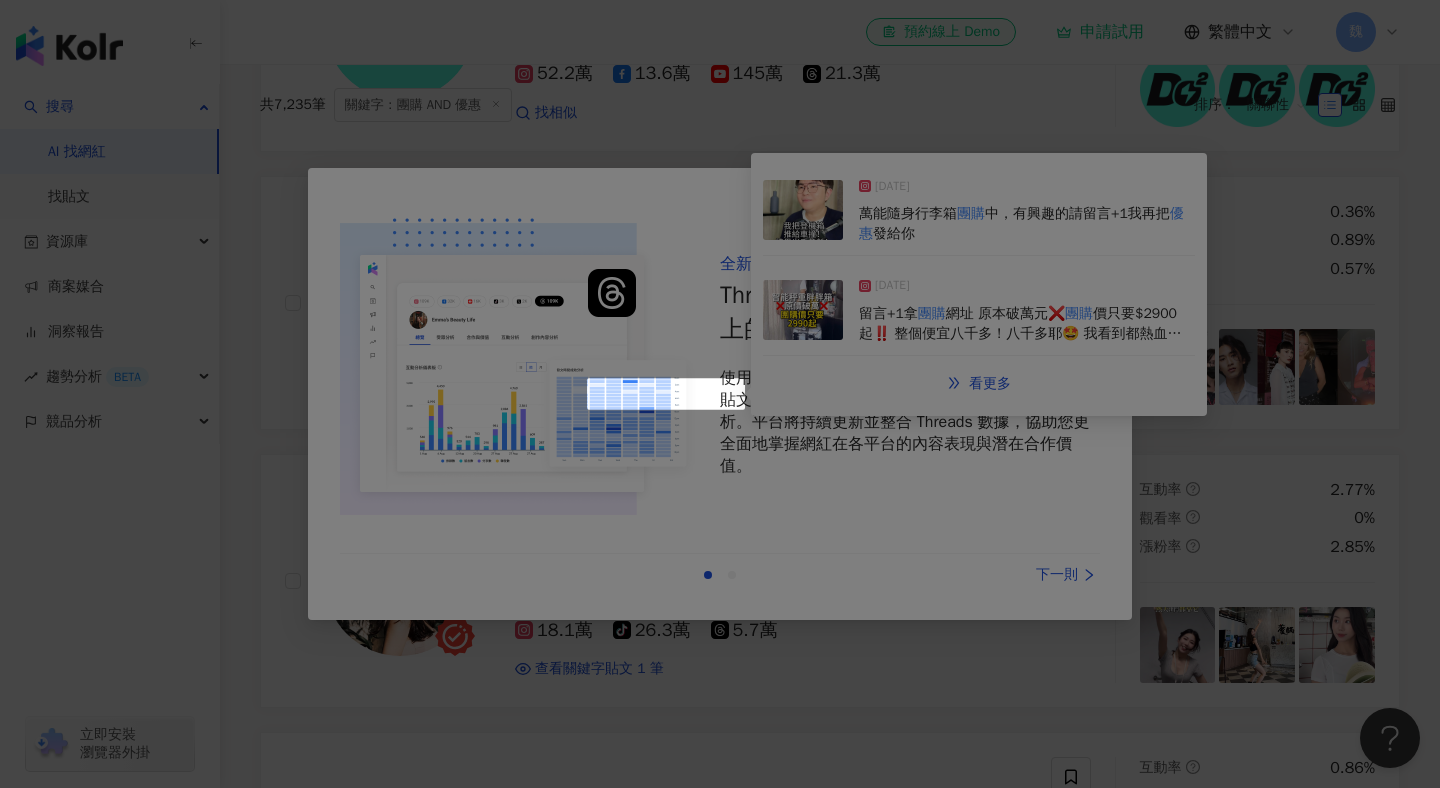 scroll, scrollTop: 0, scrollLeft: 0, axis: both 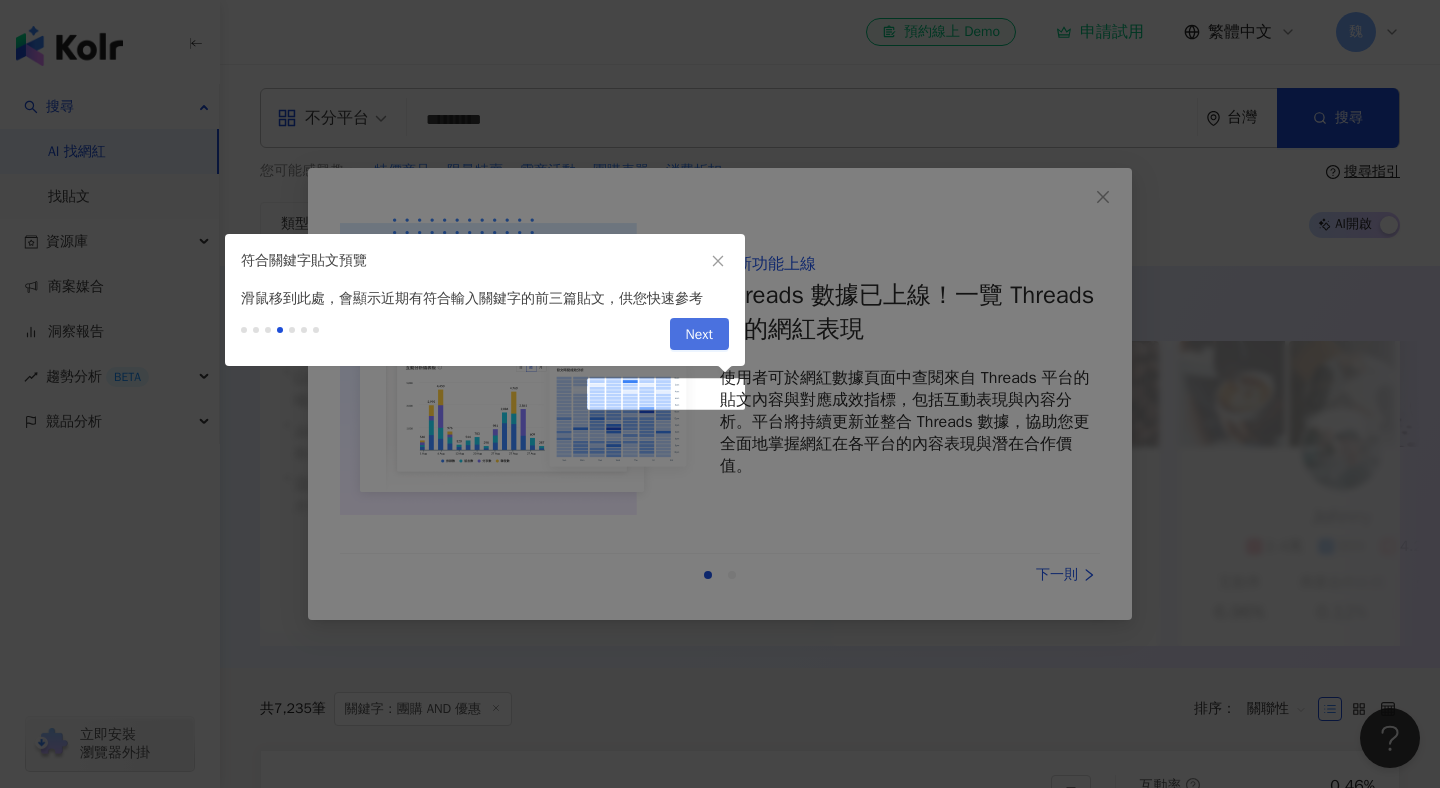 click on "Next" at bounding box center [699, 335] 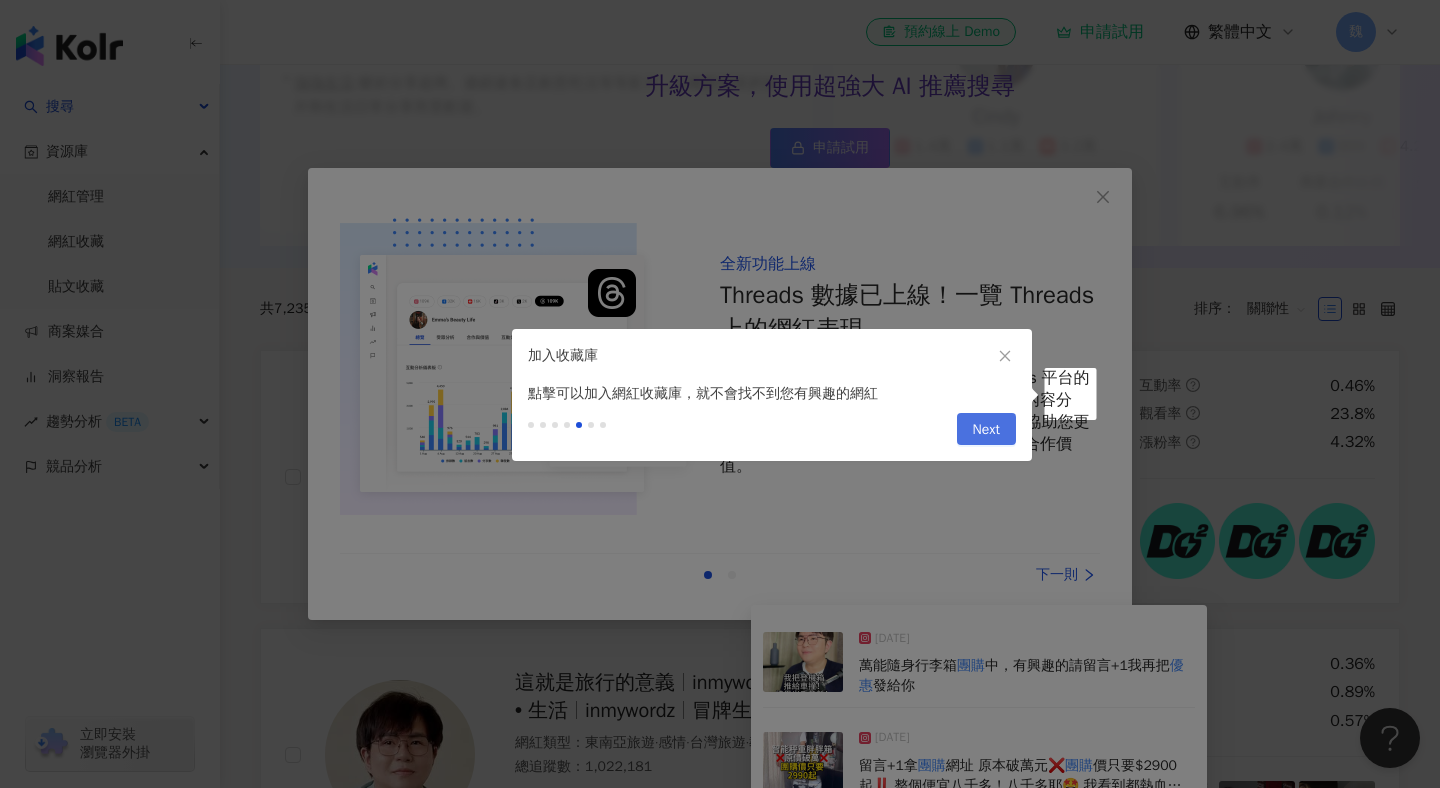 scroll, scrollTop: 0, scrollLeft: 0, axis: both 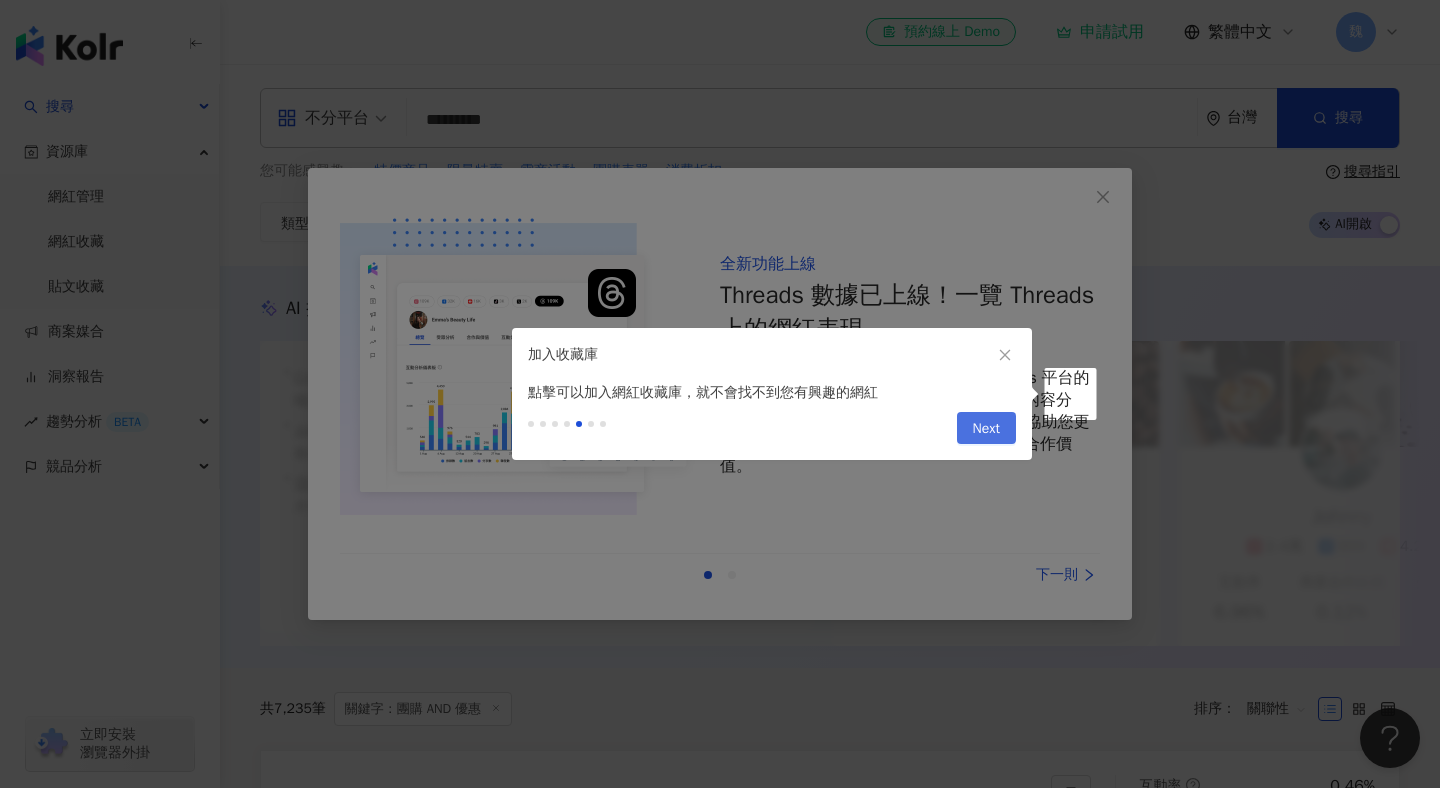 click on "Next" at bounding box center [986, 429] 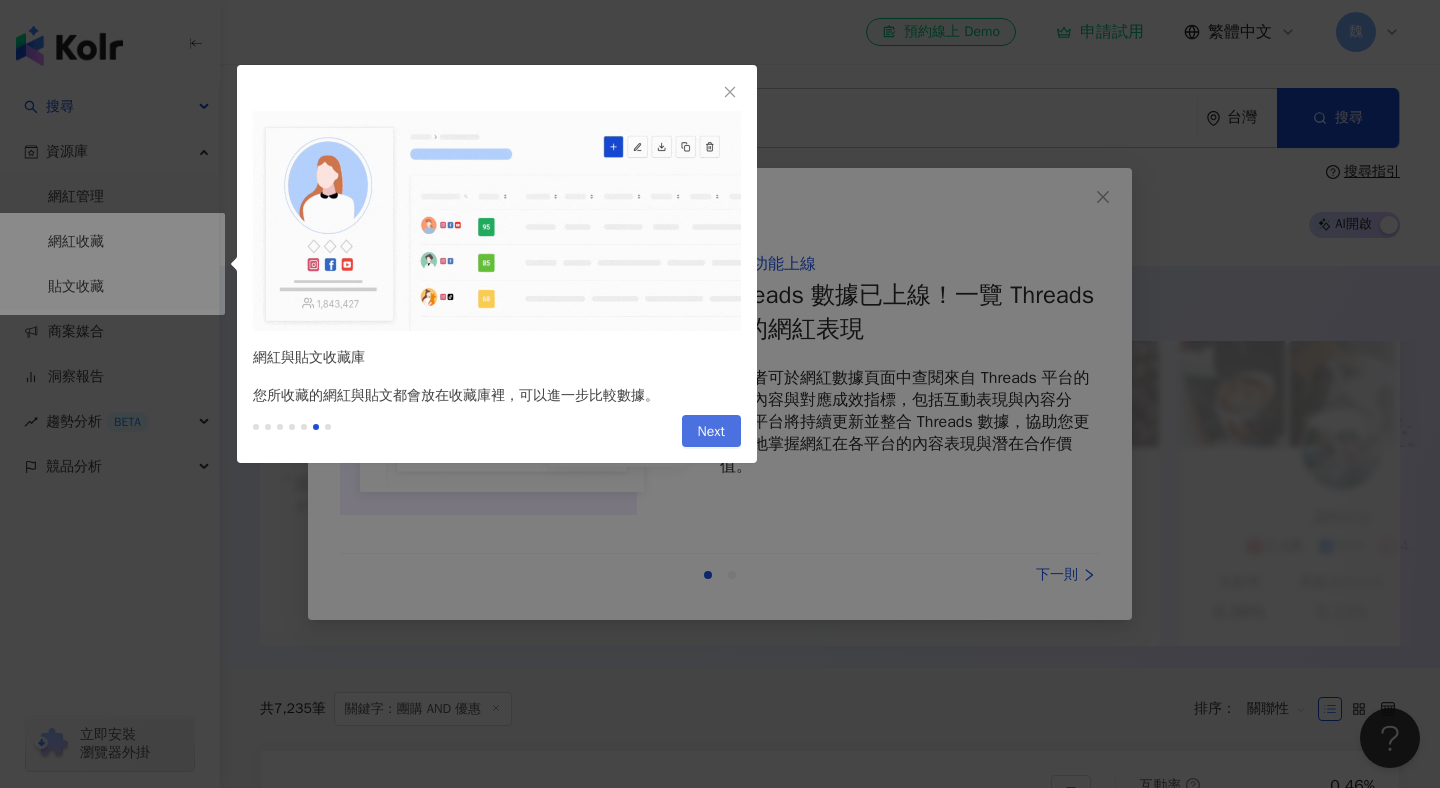 click on "Next" at bounding box center [711, 432] 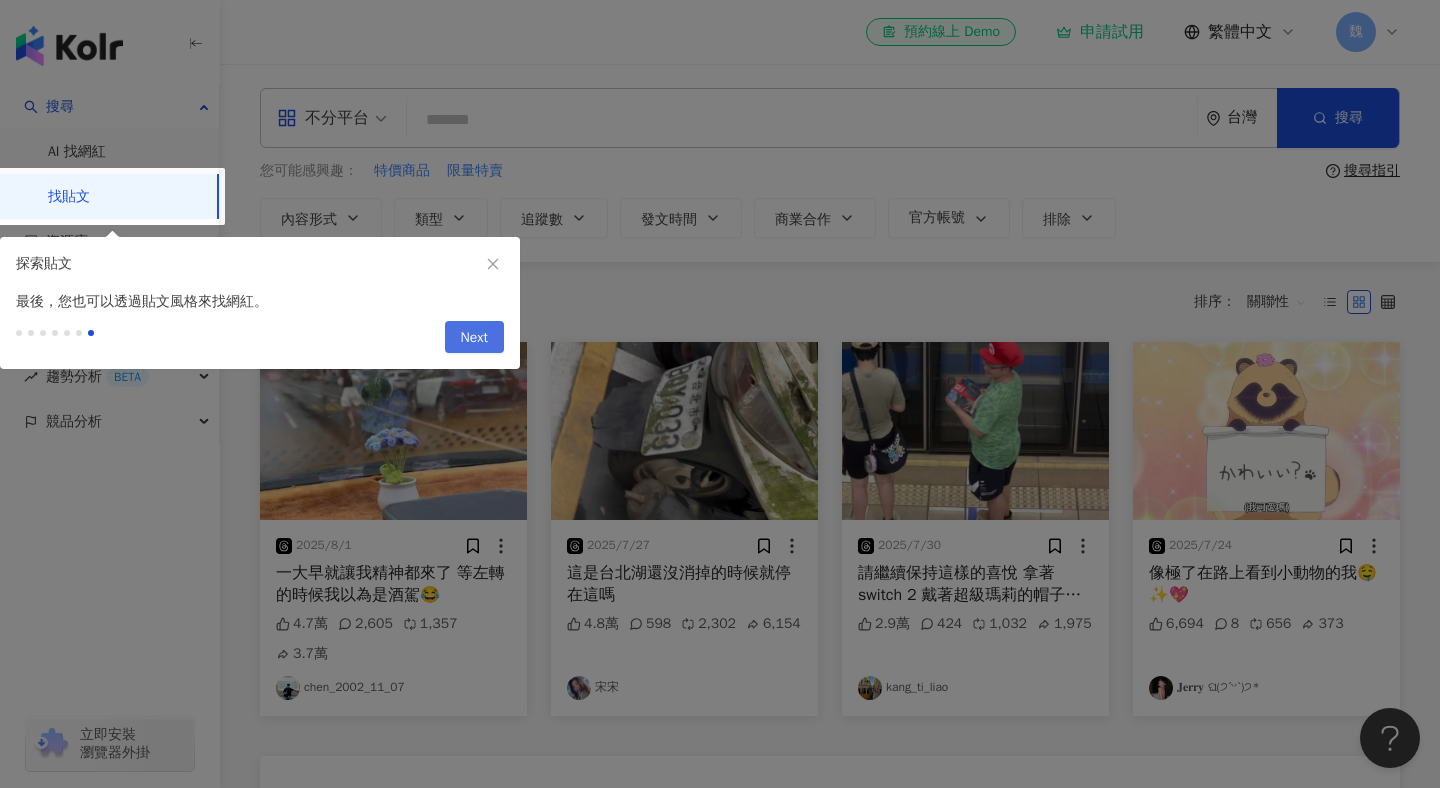 click on "Next" at bounding box center [474, 338] 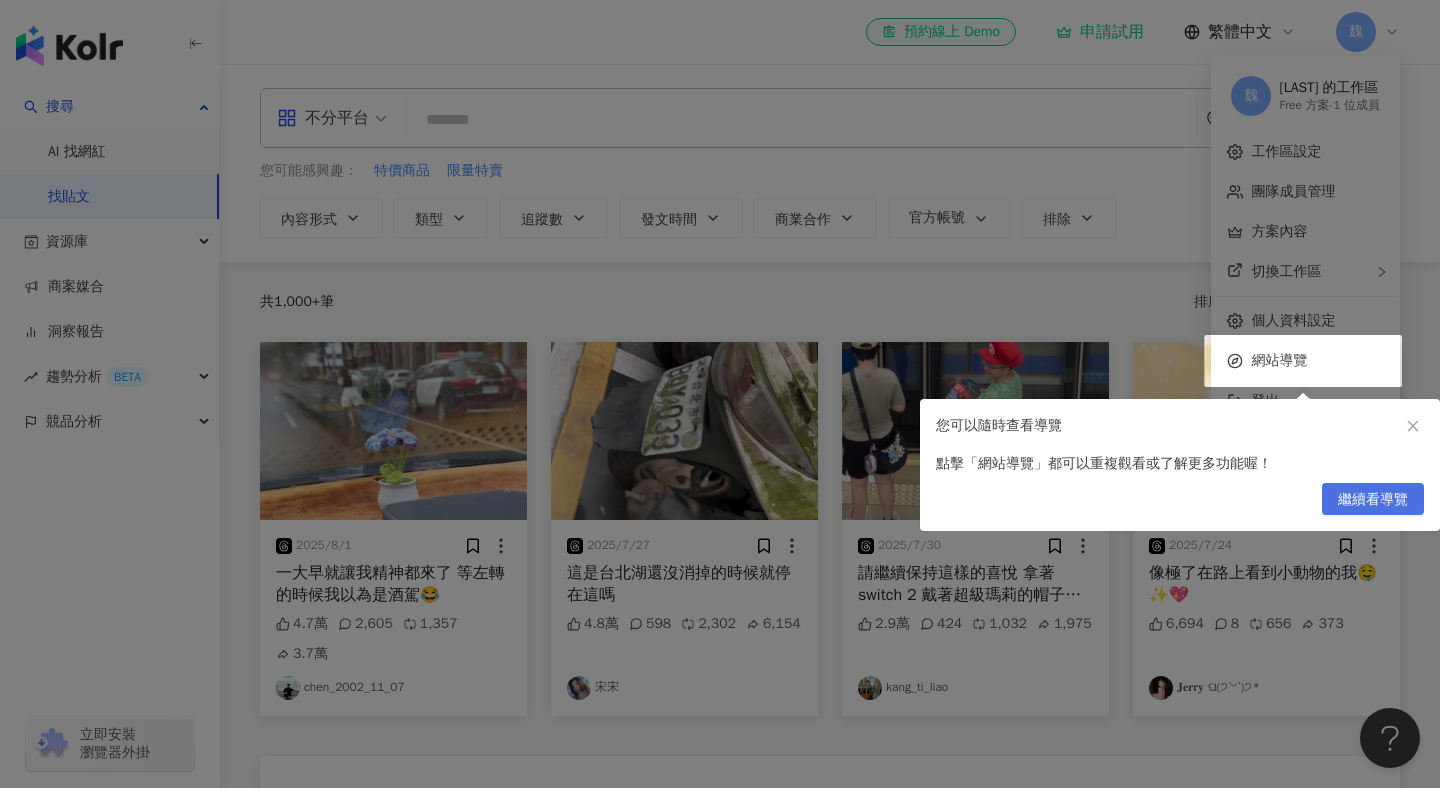 click on "繼續看導覽" at bounding box center (1373, 500) 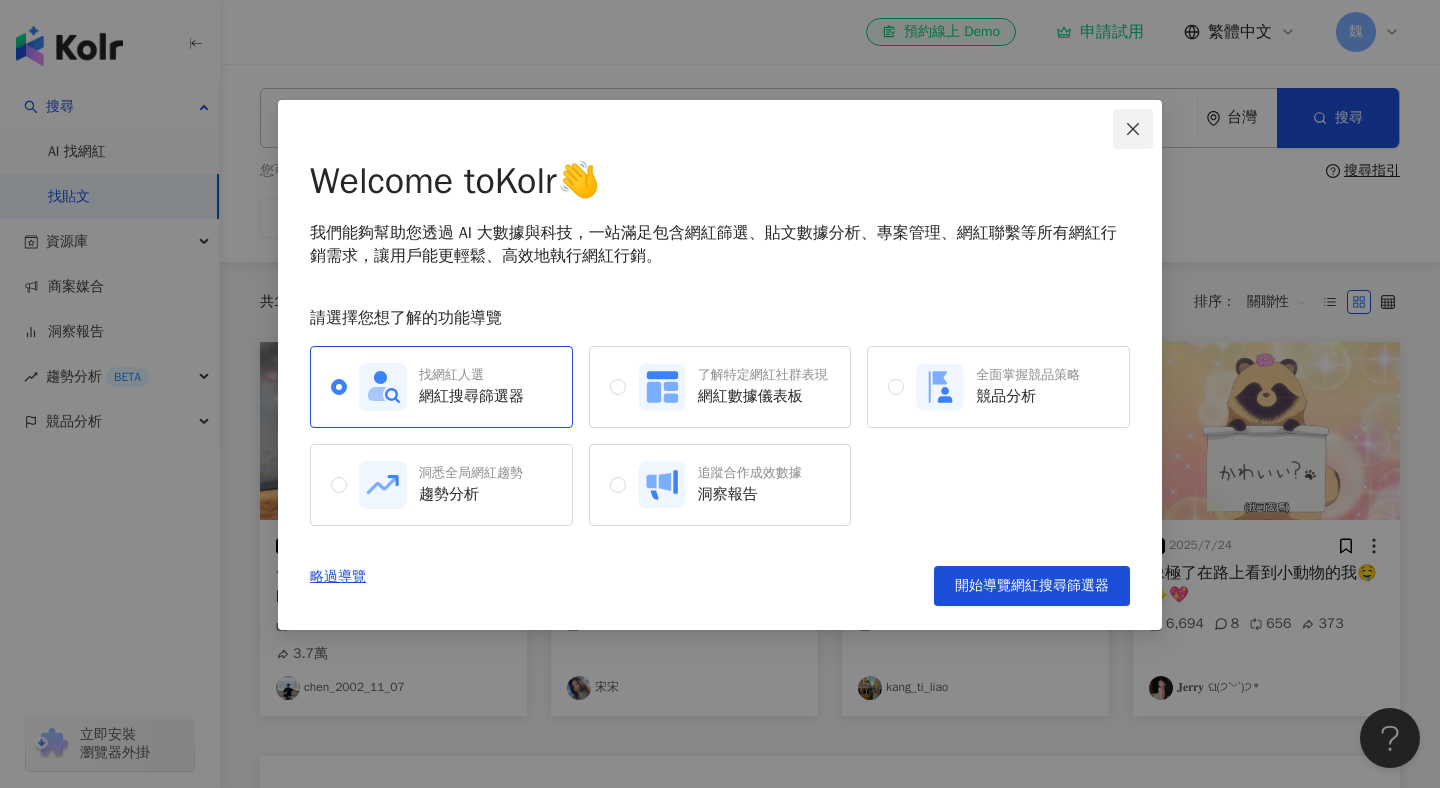 click 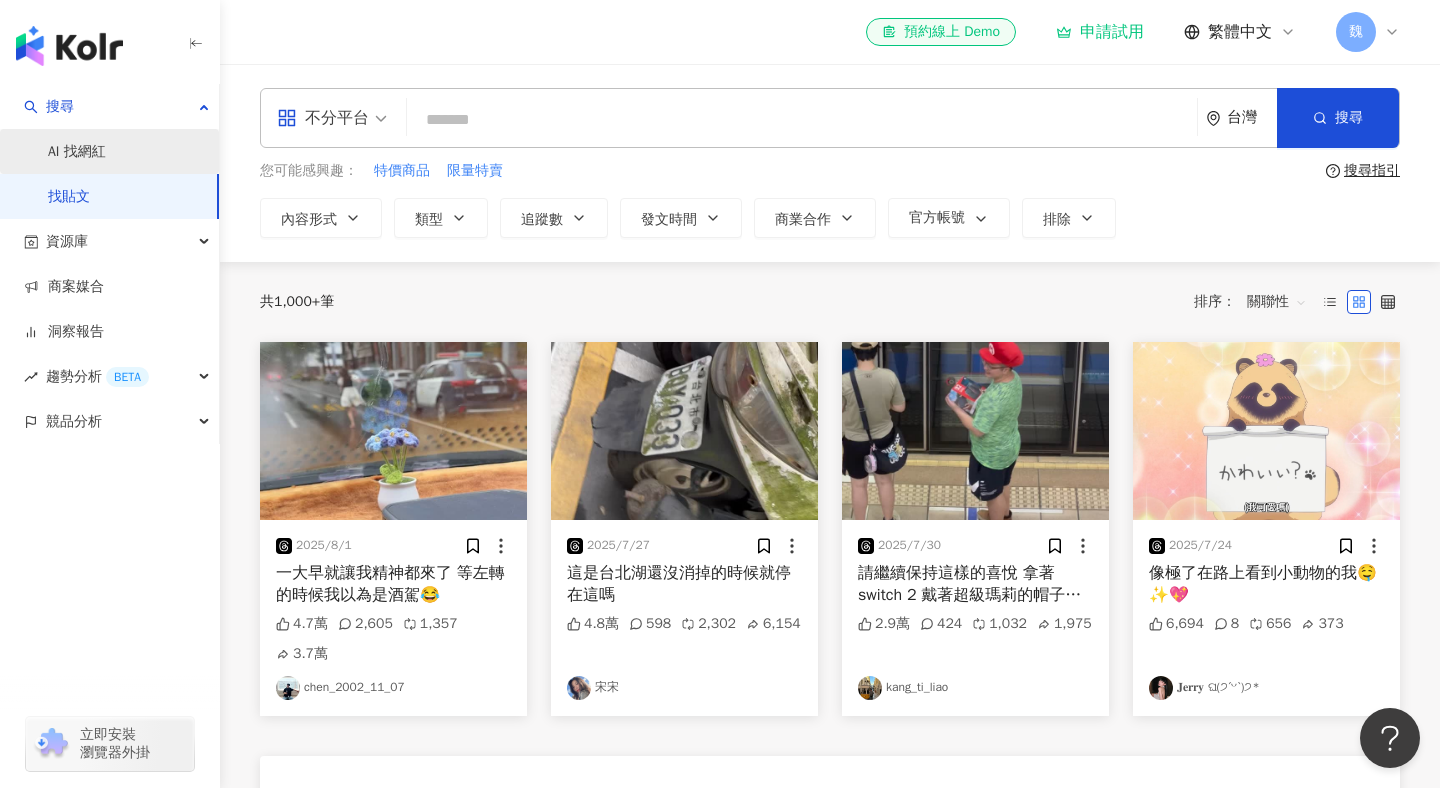 click on "AI 找網紅" at bounding box center (77, 152) 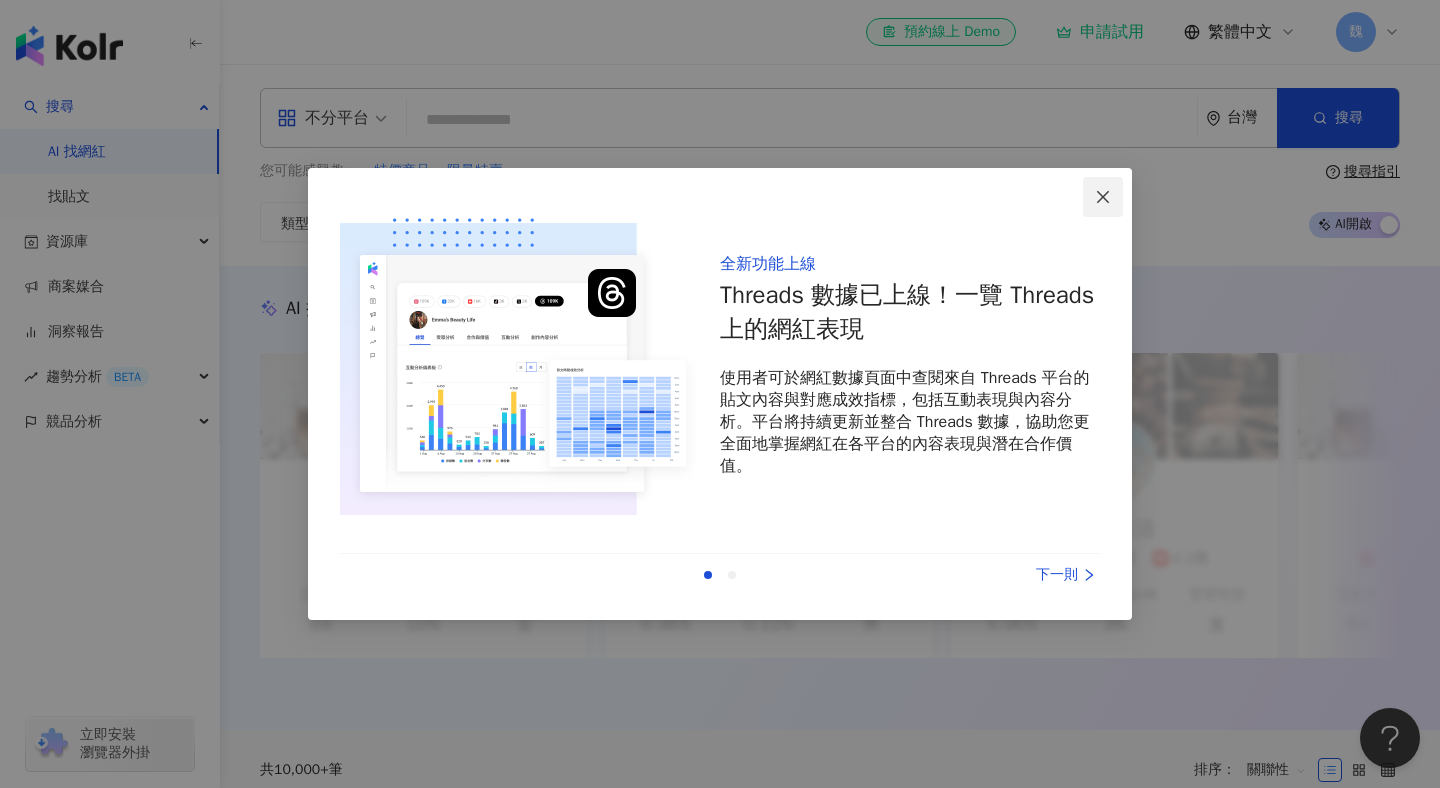 click 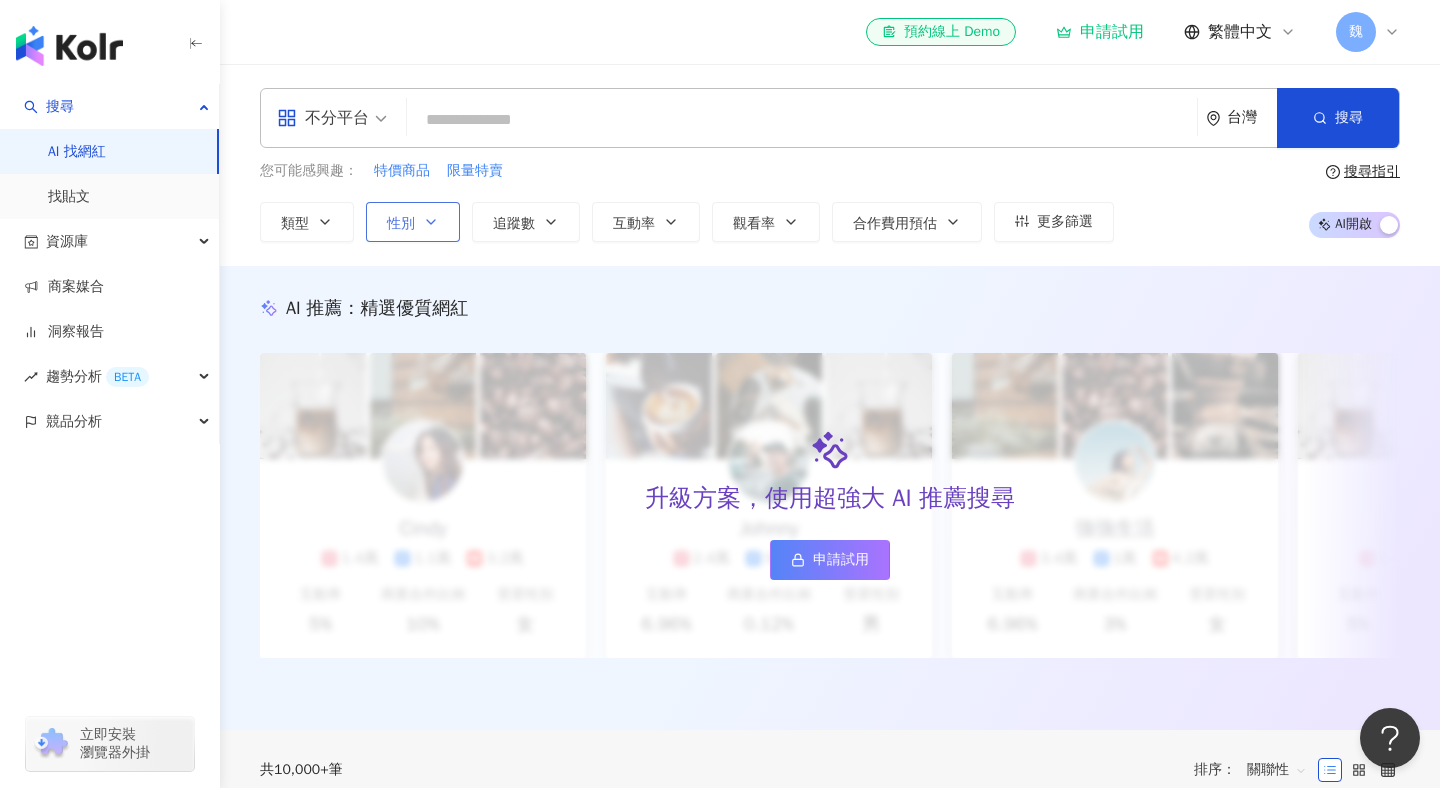 click on "性別" at bounding box center (413, 222) 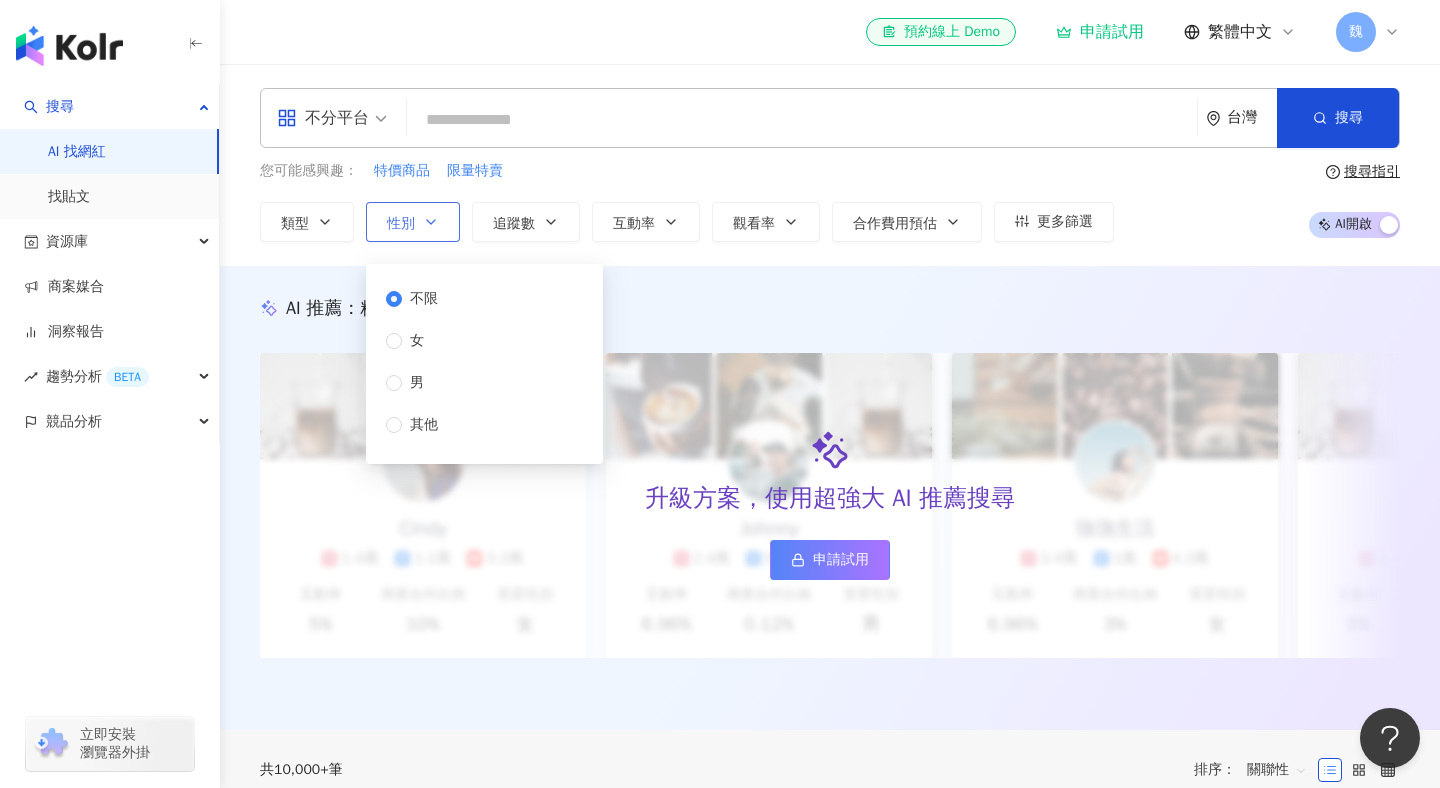 click on "性別" at bounding box center (413, 222) 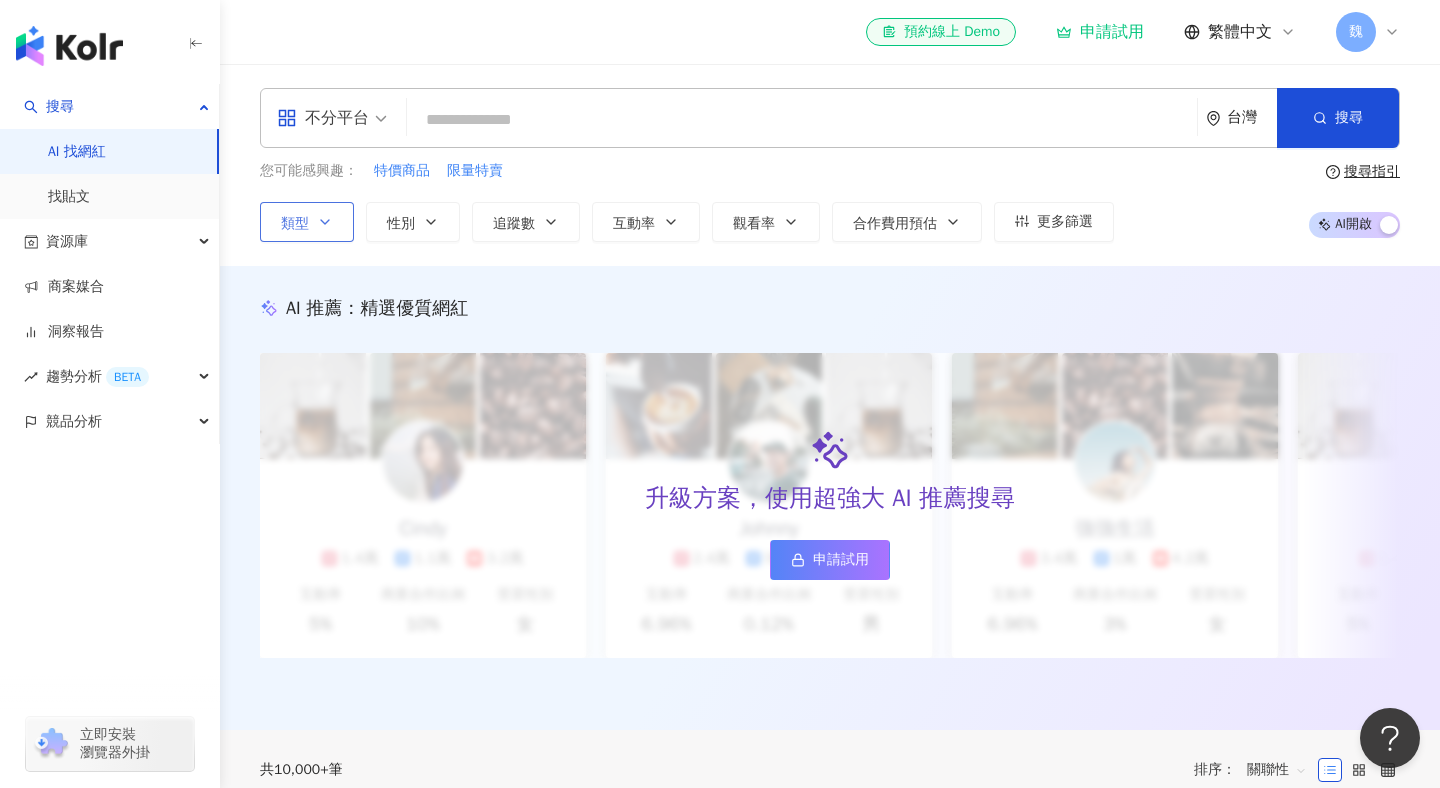 click on "類型" at bounding box center (307, 222) 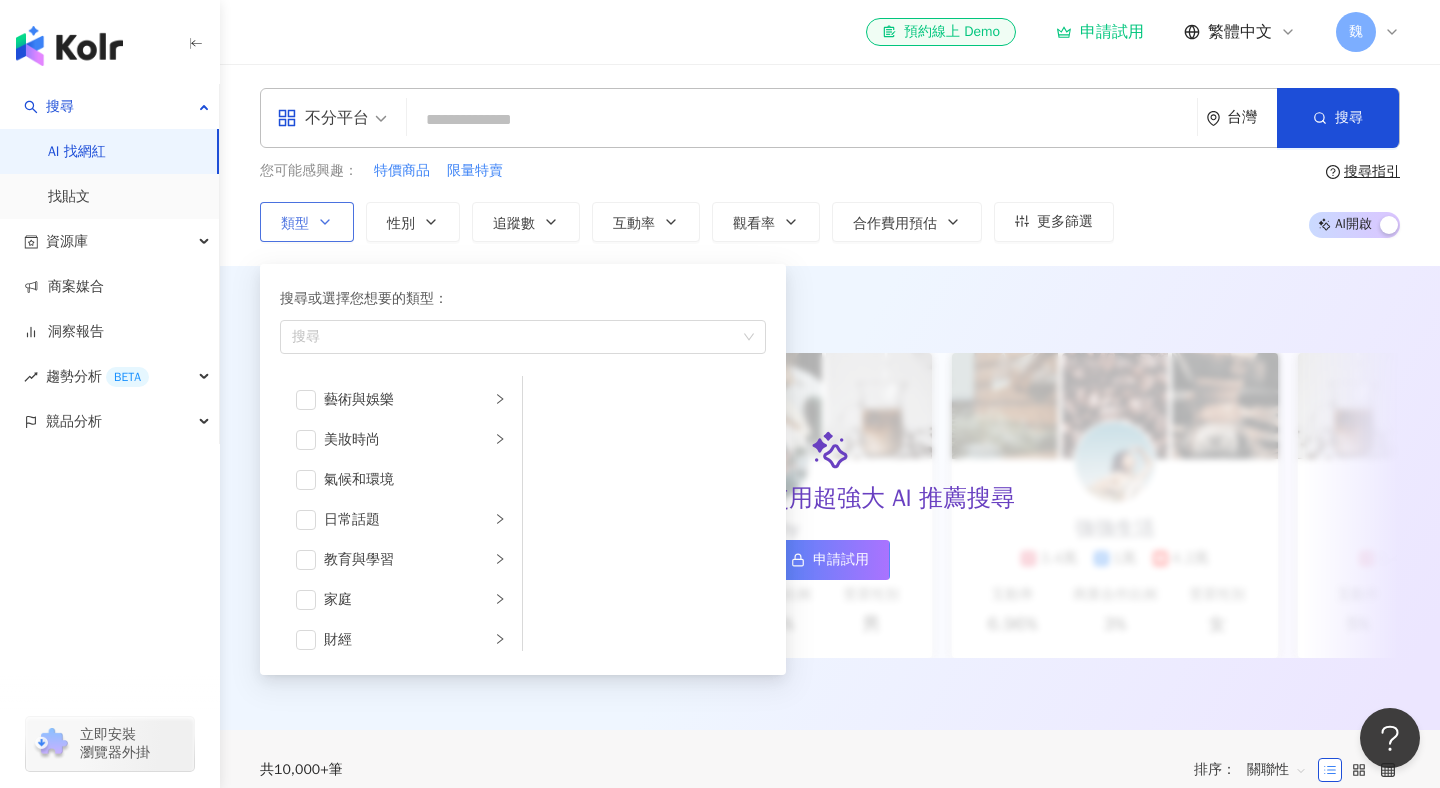 click on "類型 搜尋或選擇您想要的類型：   搜尋 藝術與娛樂 美妝時尚 氣候和環境 日常話題 教育與學習 家庭 財經 美食 命理占卜 遊戲 法政社會 生活風格 影視娛樂 醫療與健康 寵物 攝影 感情 宗教 促購導購 運動 科技 交通工具 旅遊 成人" at bounding box center (307, 222) 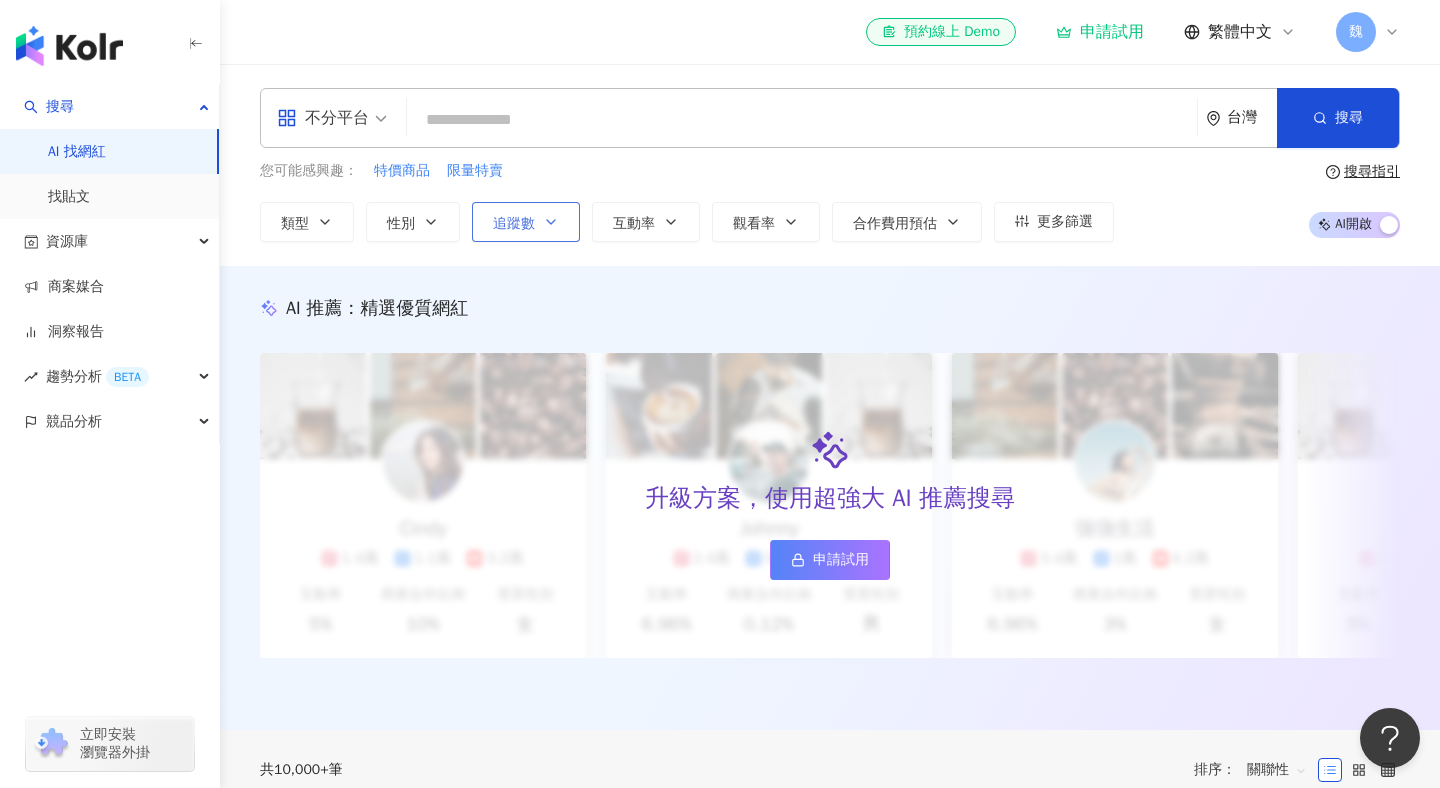 click on "追蹤數" at bounding box center [526, 222] 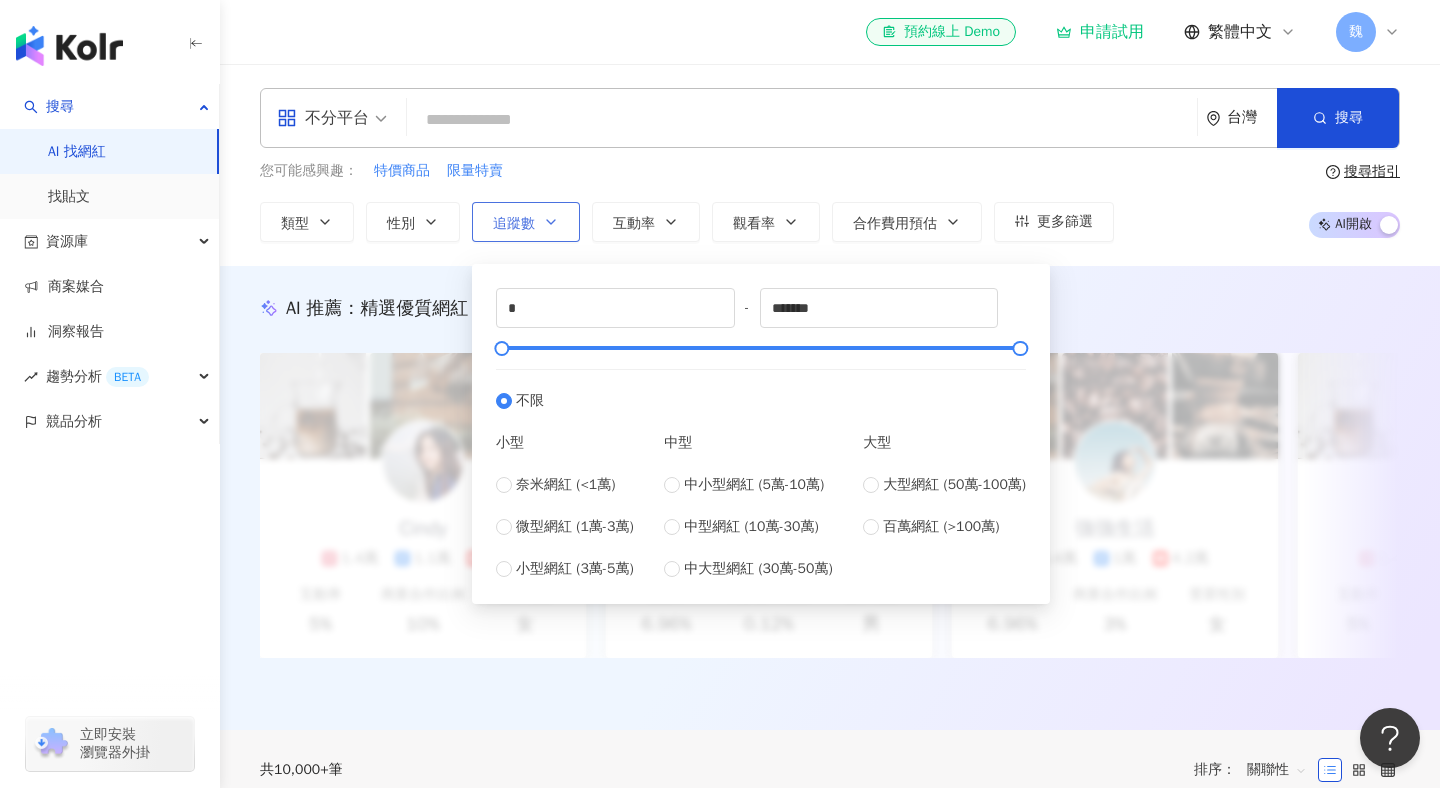click on "追蹤數" at bounding box center [526, 222] 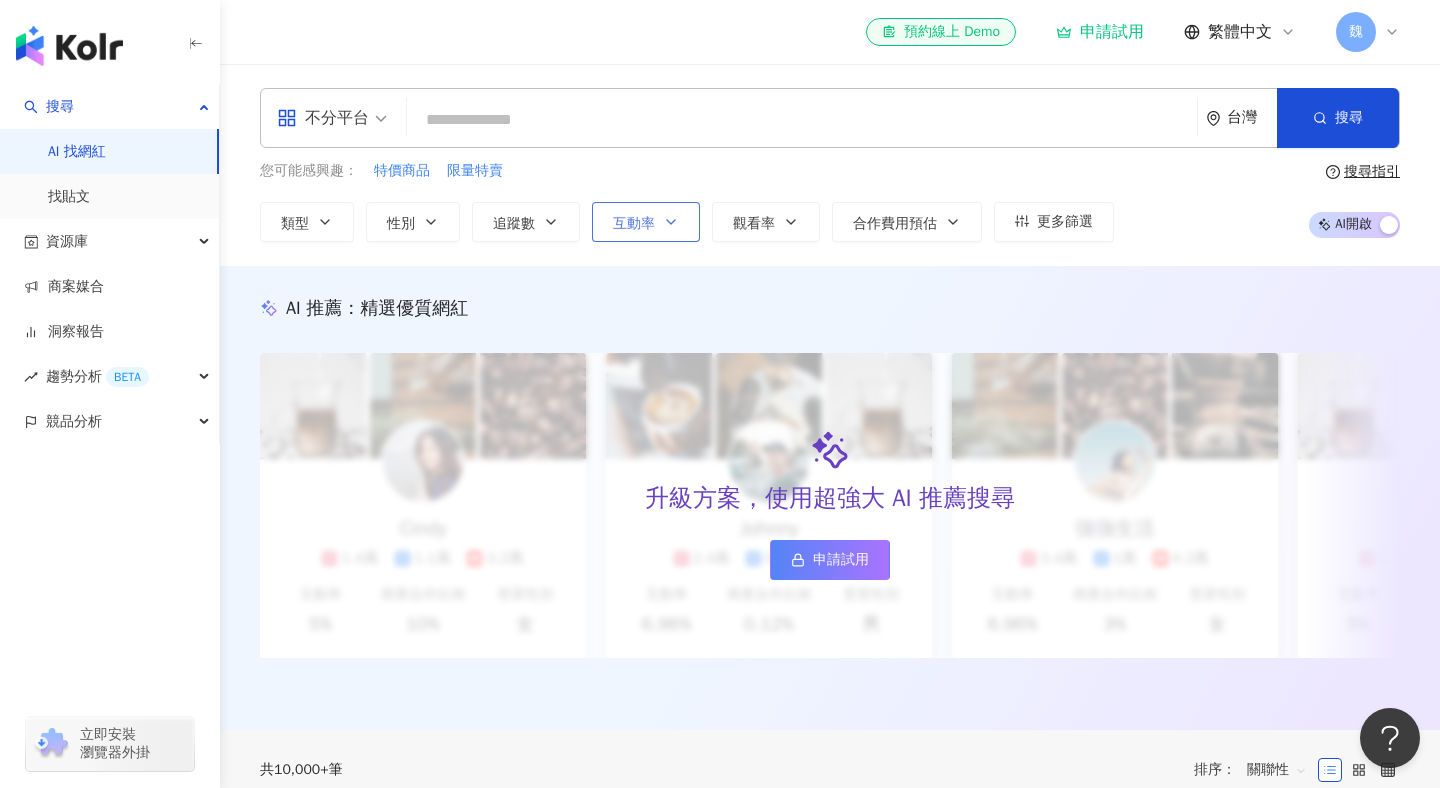 click on "互動率" at bounding box center (646, 222) 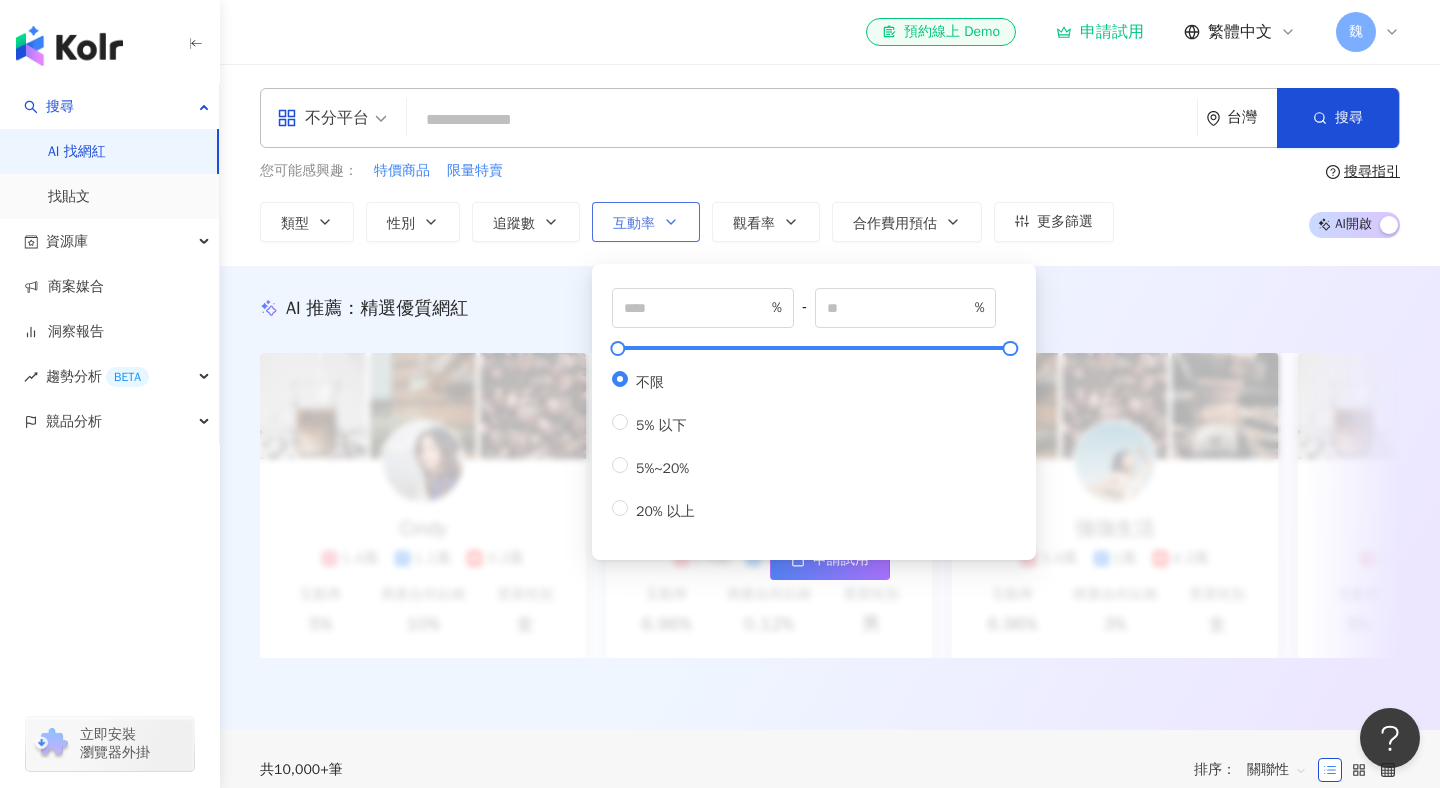 click on "互動率" at bounding box center [646, 222] 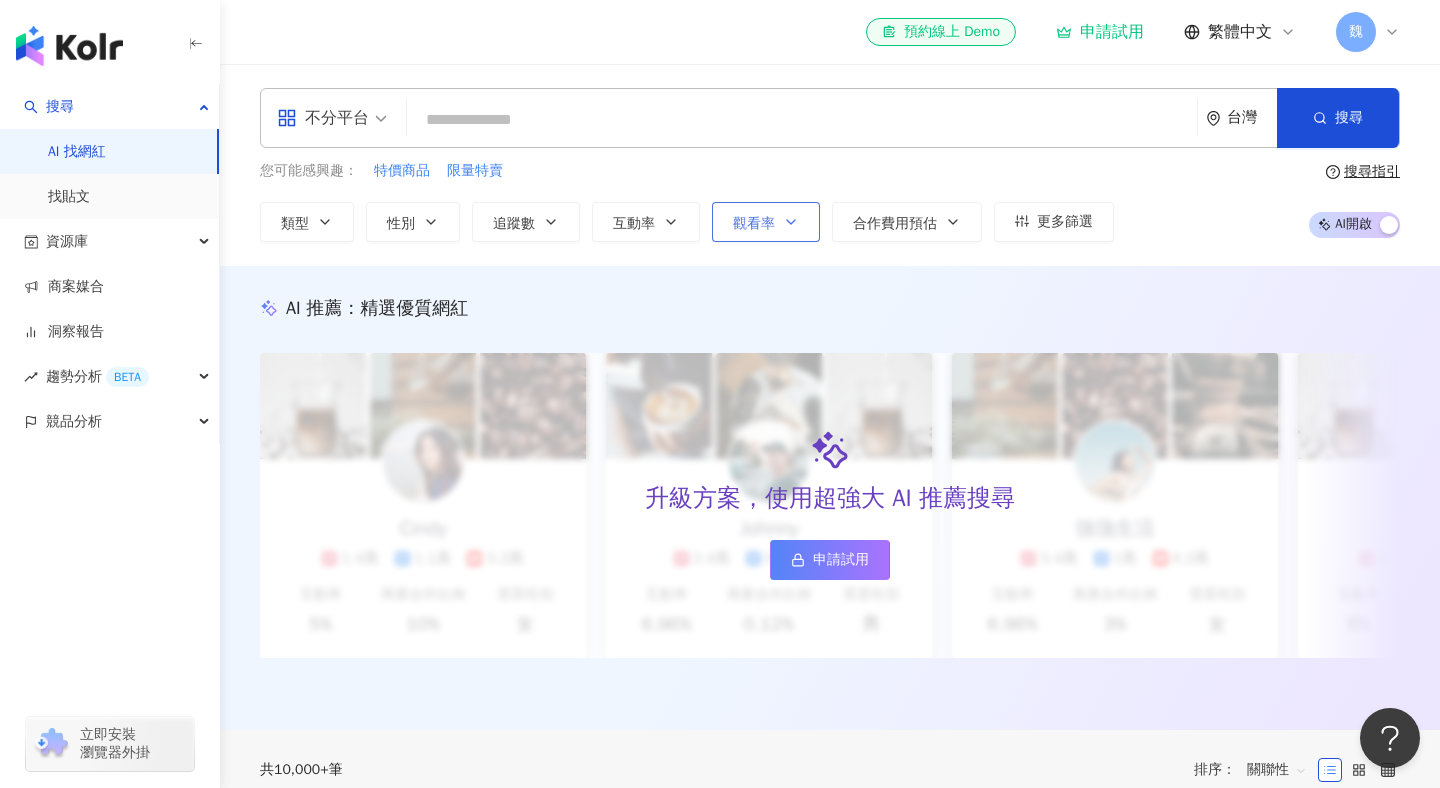 click on "觀看率" at bounding box center [766, 222] 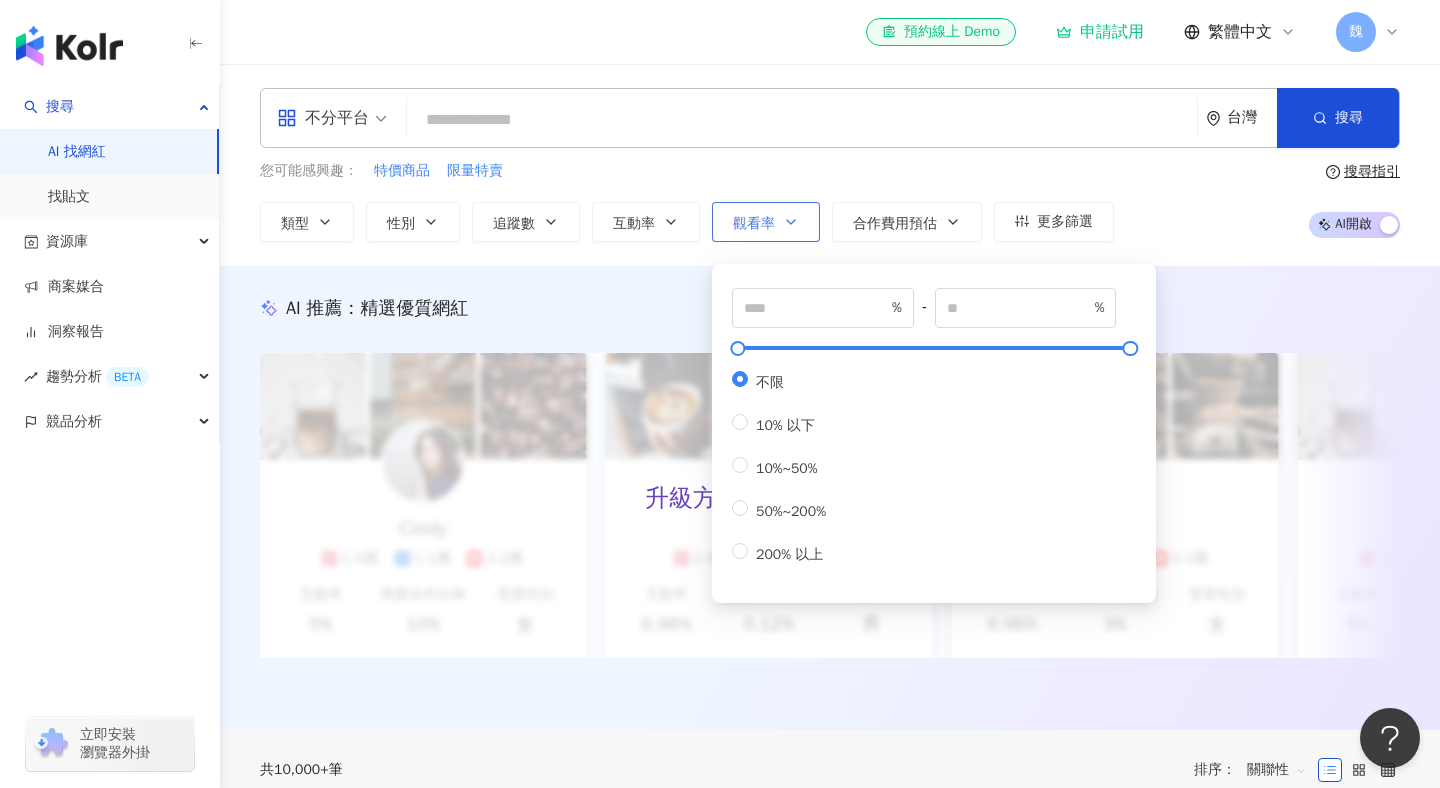 click on "觀看率" at bounding box center [766, 222] 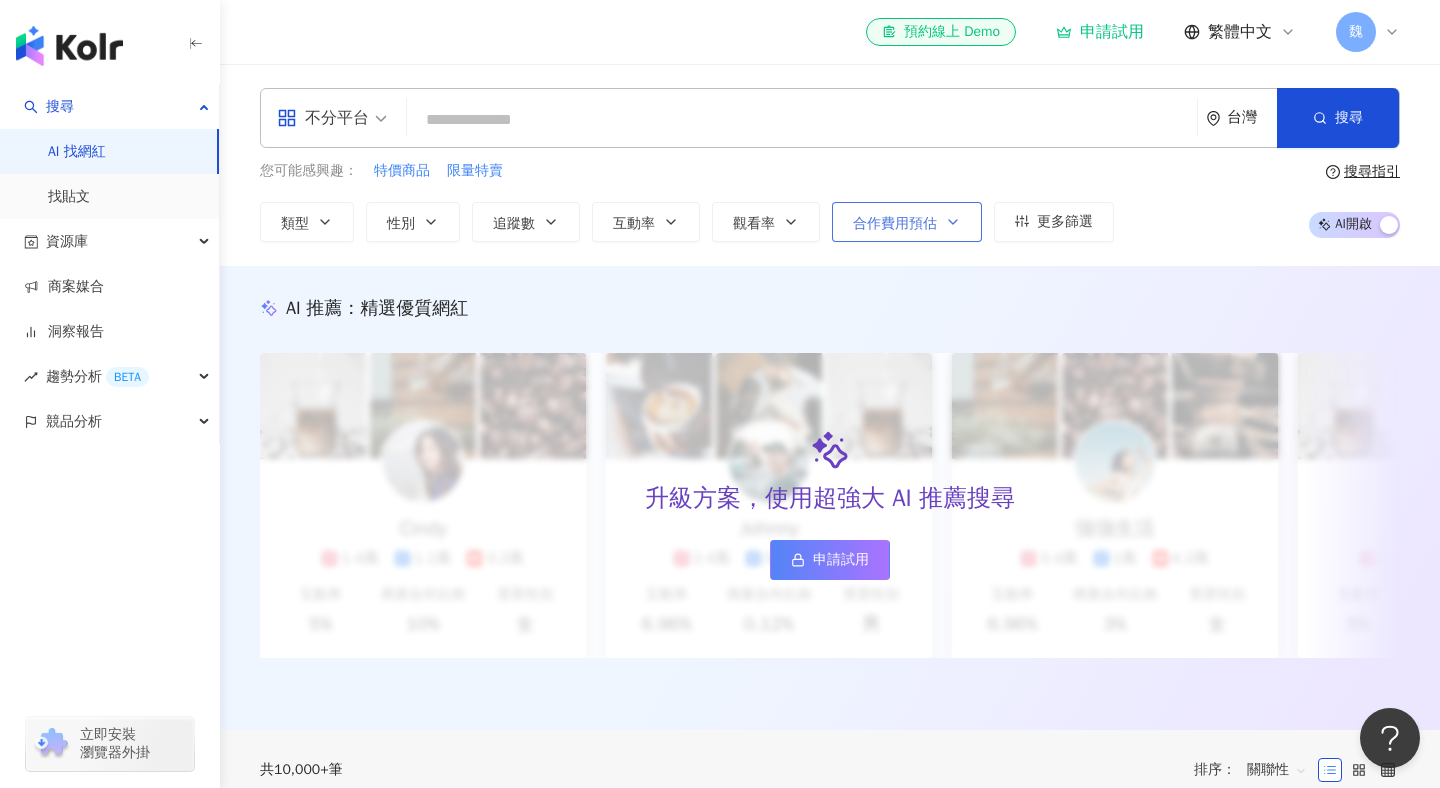 click on "合作費用預估" at bounding box center (895, 224) 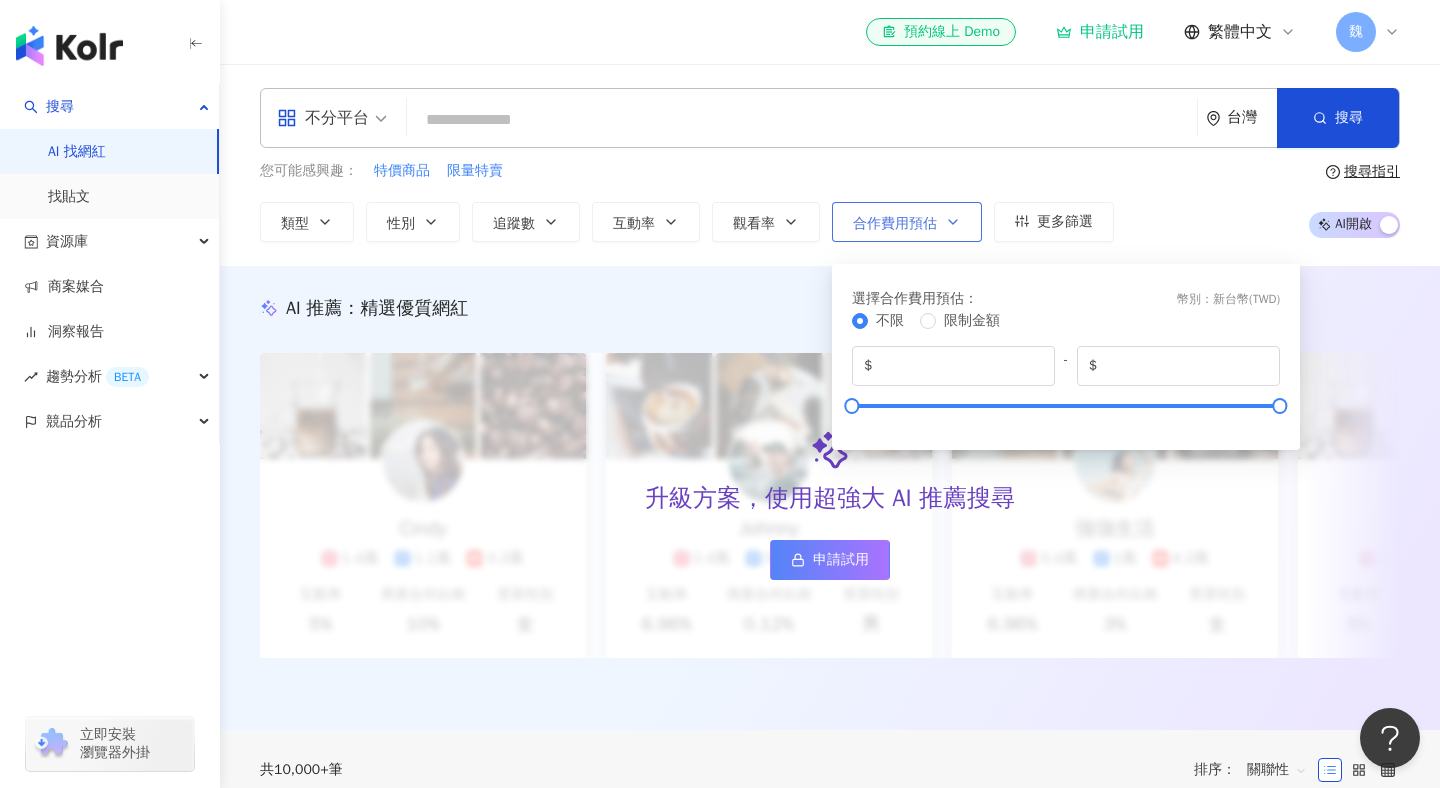 click on "合作費用預估" at bounding box center (895, 224) 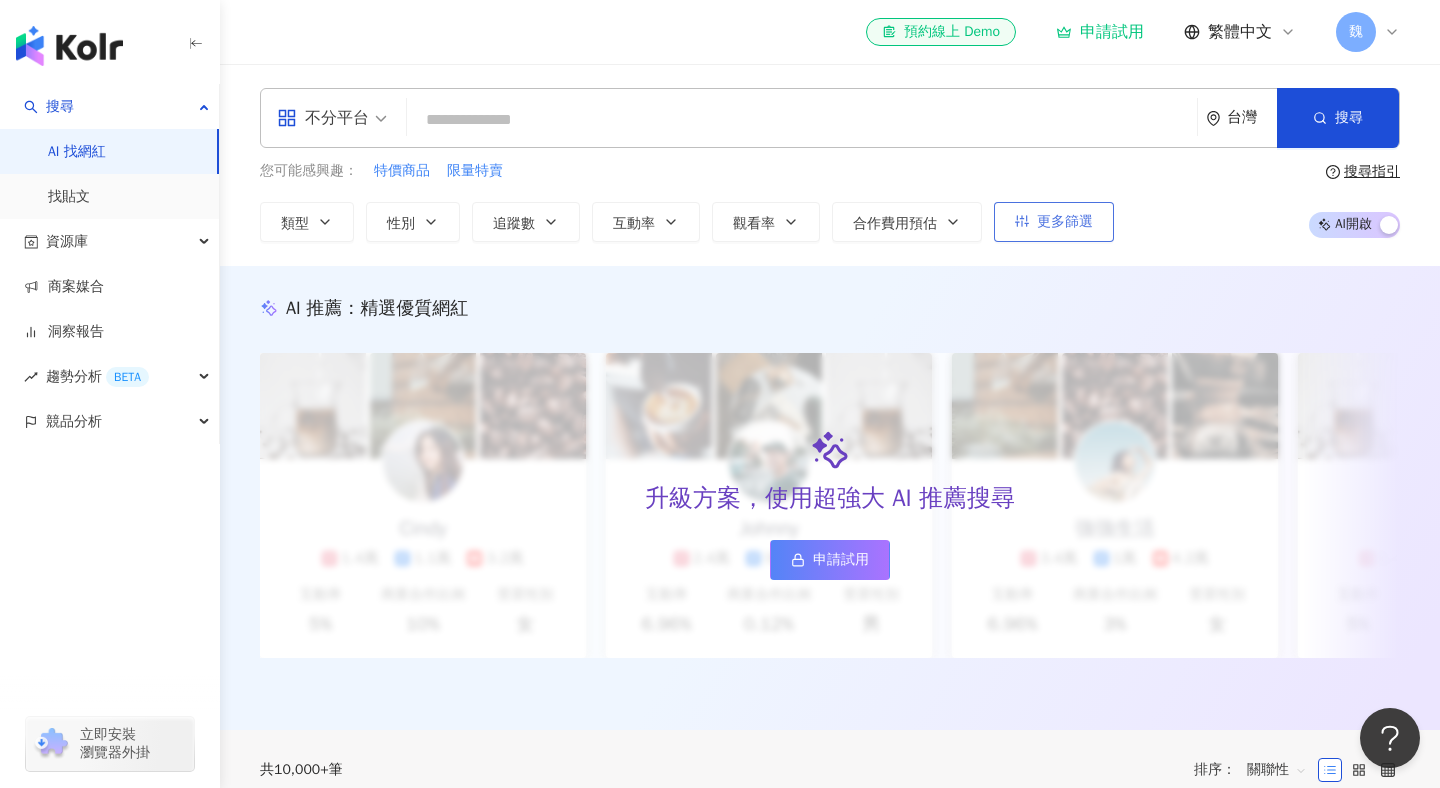 click on "更多篩選" at bounding box center [1065, 222] 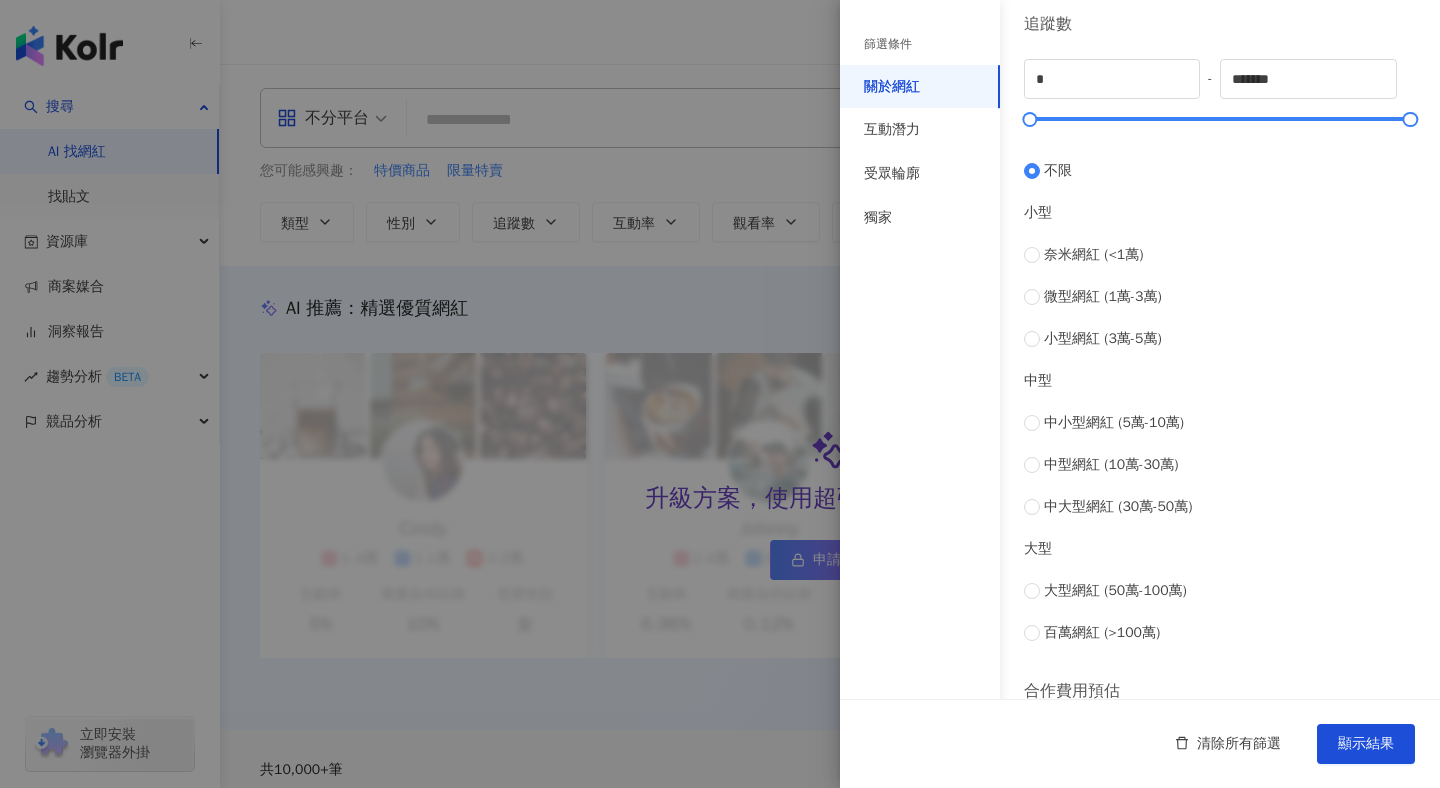 scroll, scrollTop: 722, scrollLeft: 0, axis: vertical 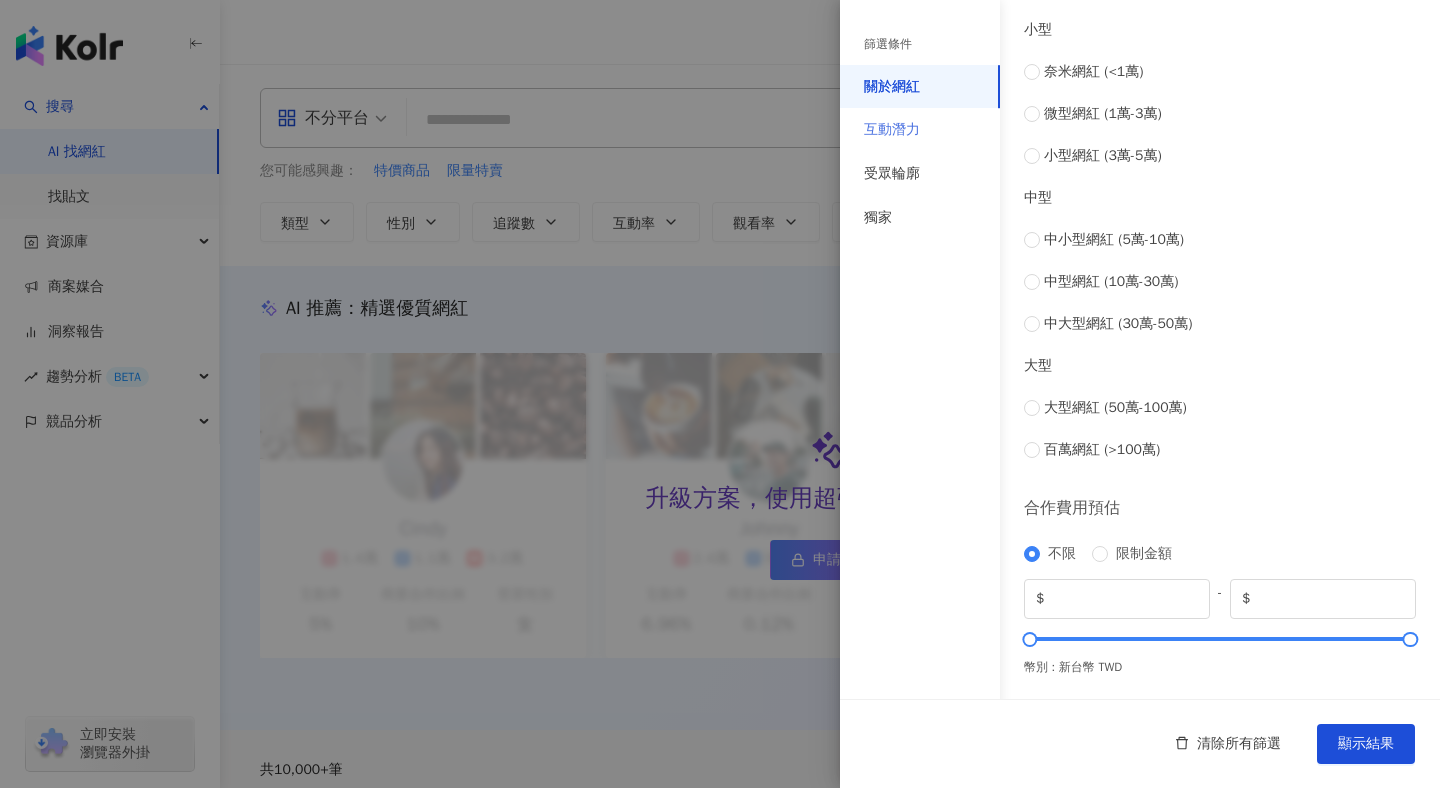 click on "互動潛力" at bounding box center [920, 130] 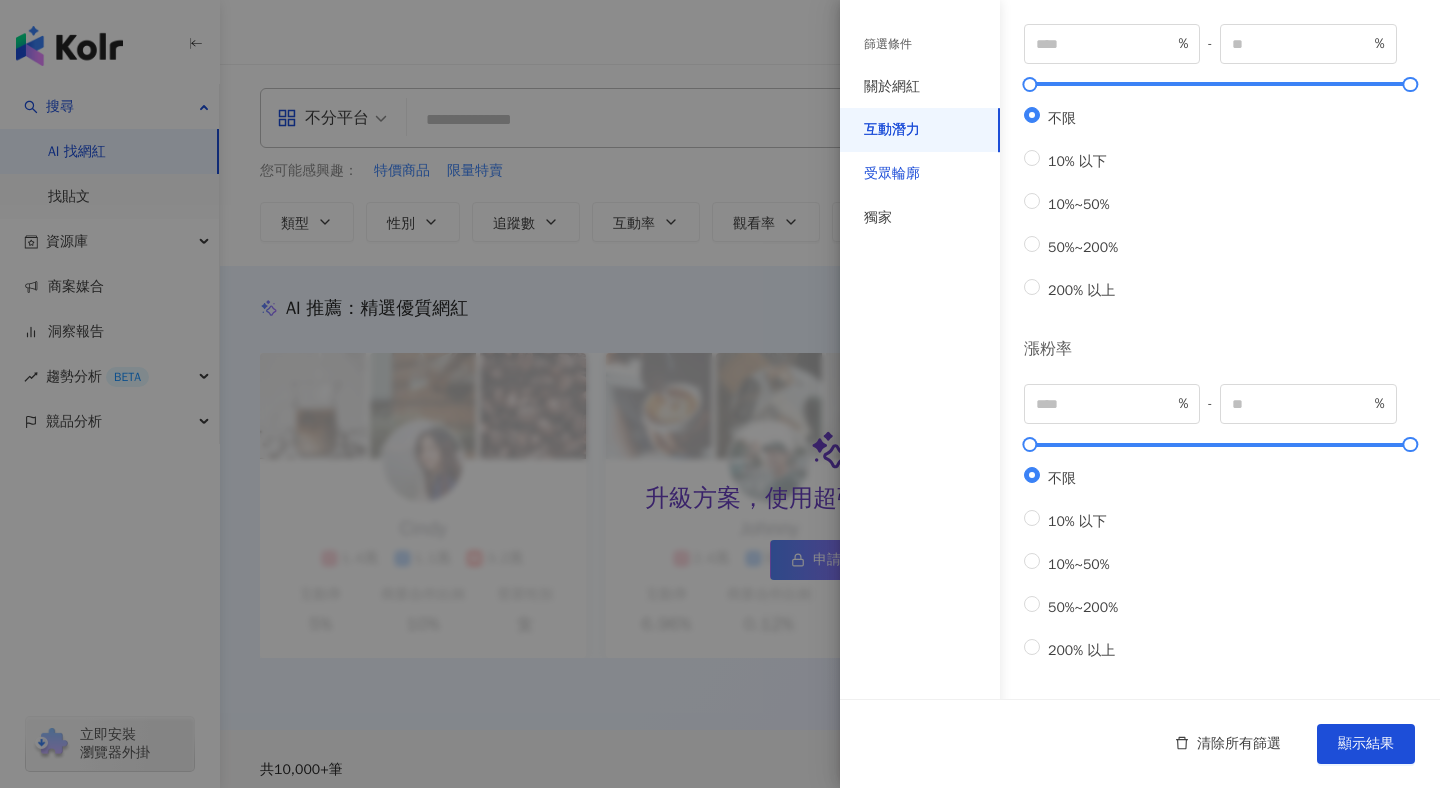 click on "受眾輪廓" at bounding box center (892, 174) 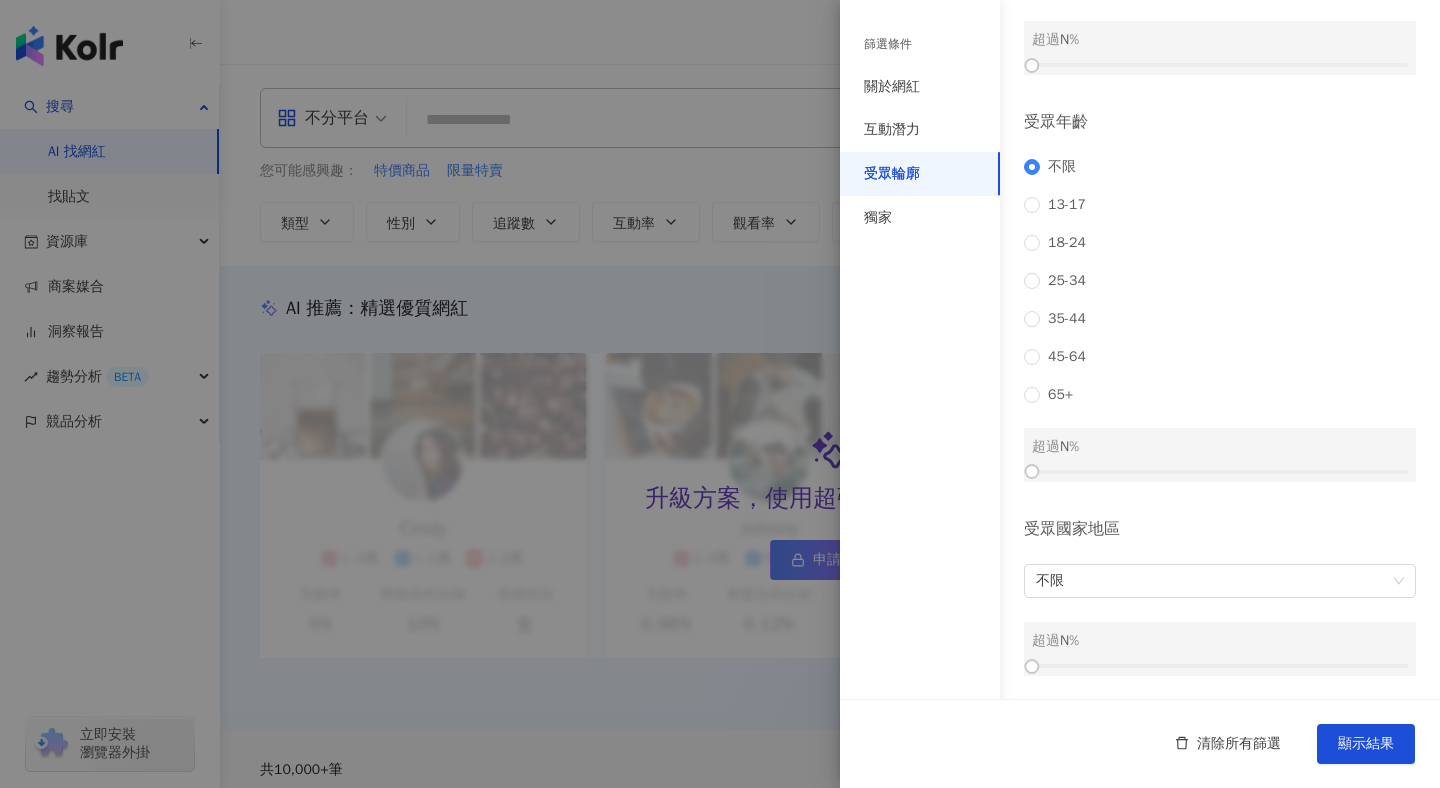 scroll, scrollTop: 183, scrollLeft: 0, axis: vertical 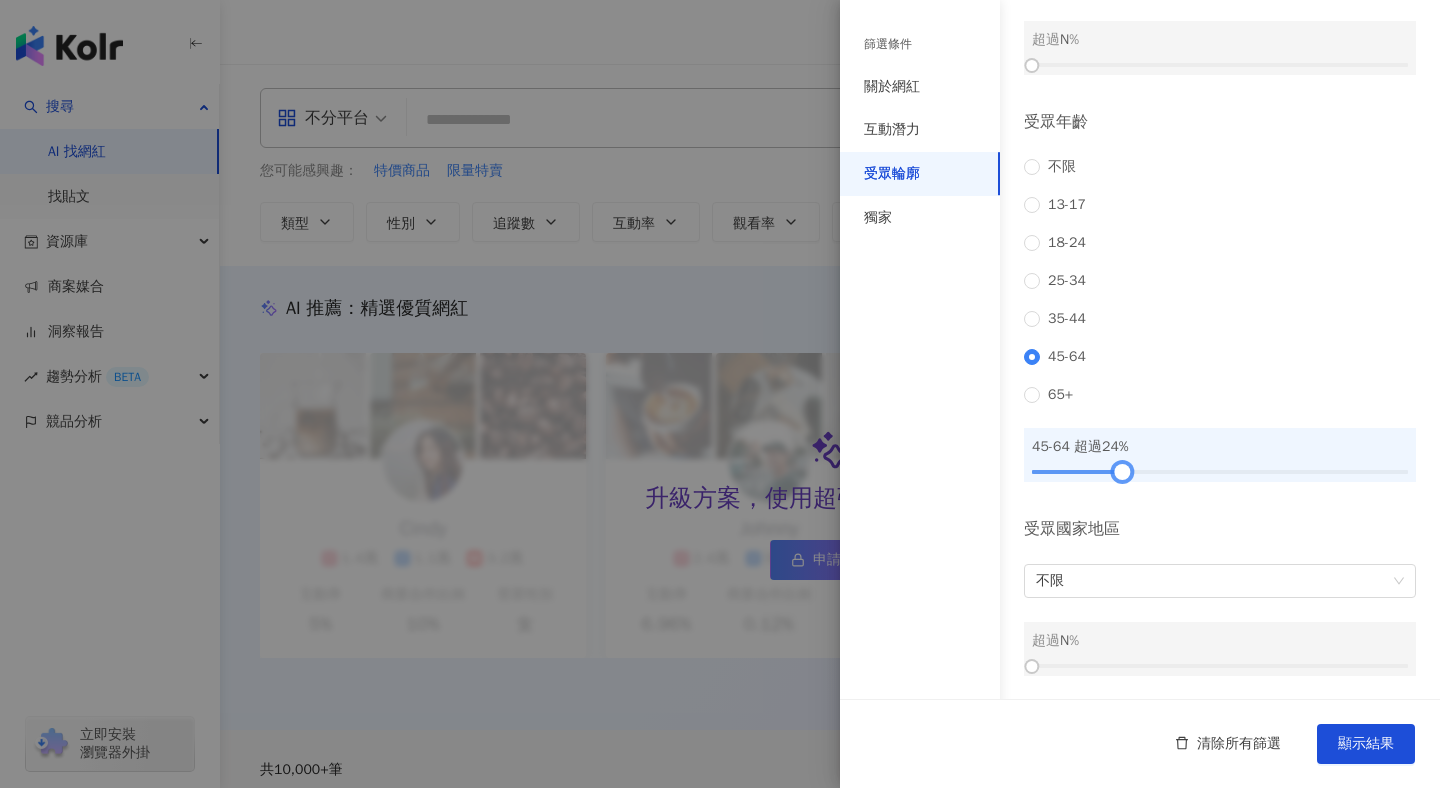 drag, startPoint x: 1034, startPoint y: 471, endPoint x: 1125, endPoint y: 476, distance: 91.13726 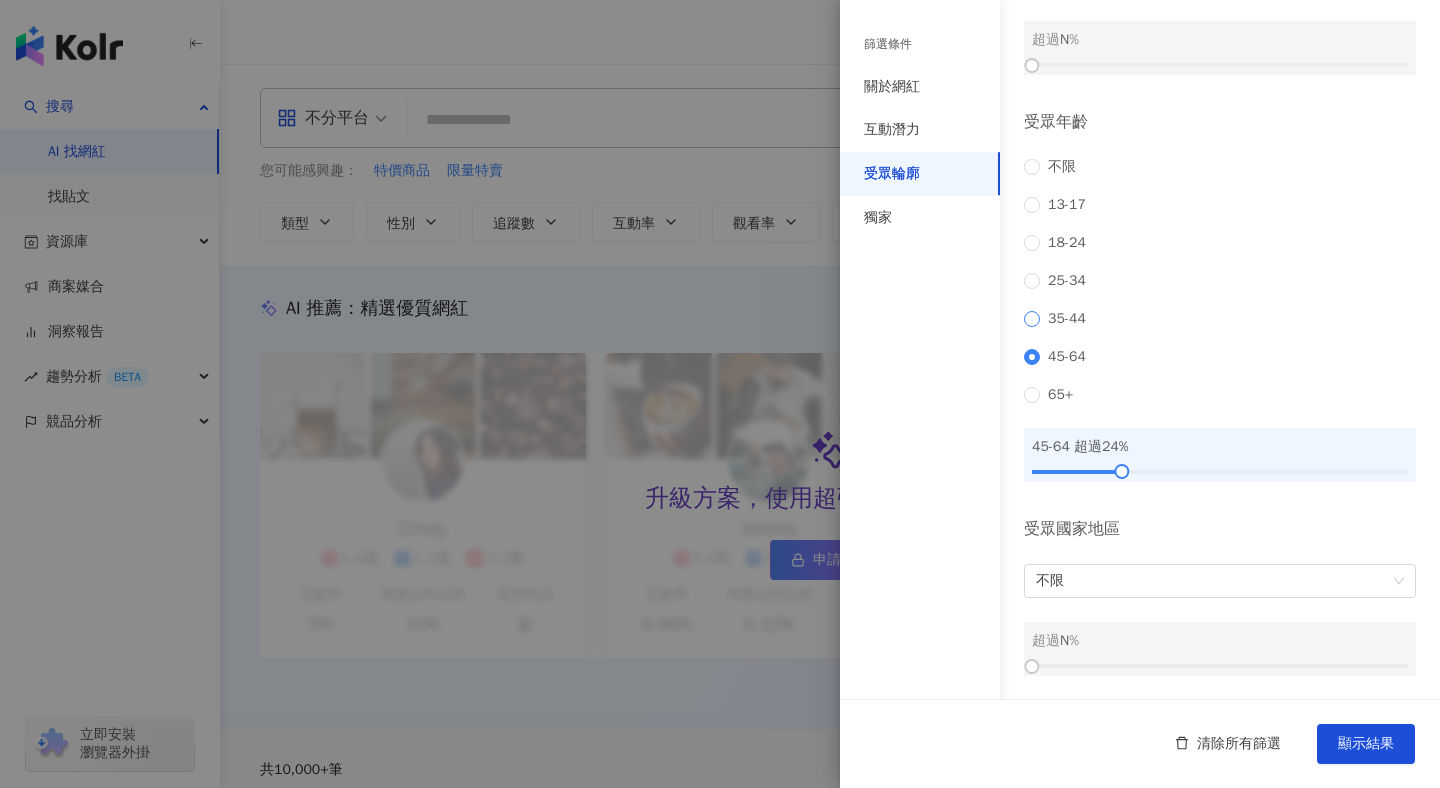 click on "35-44" at bounding box center [1067, 319] 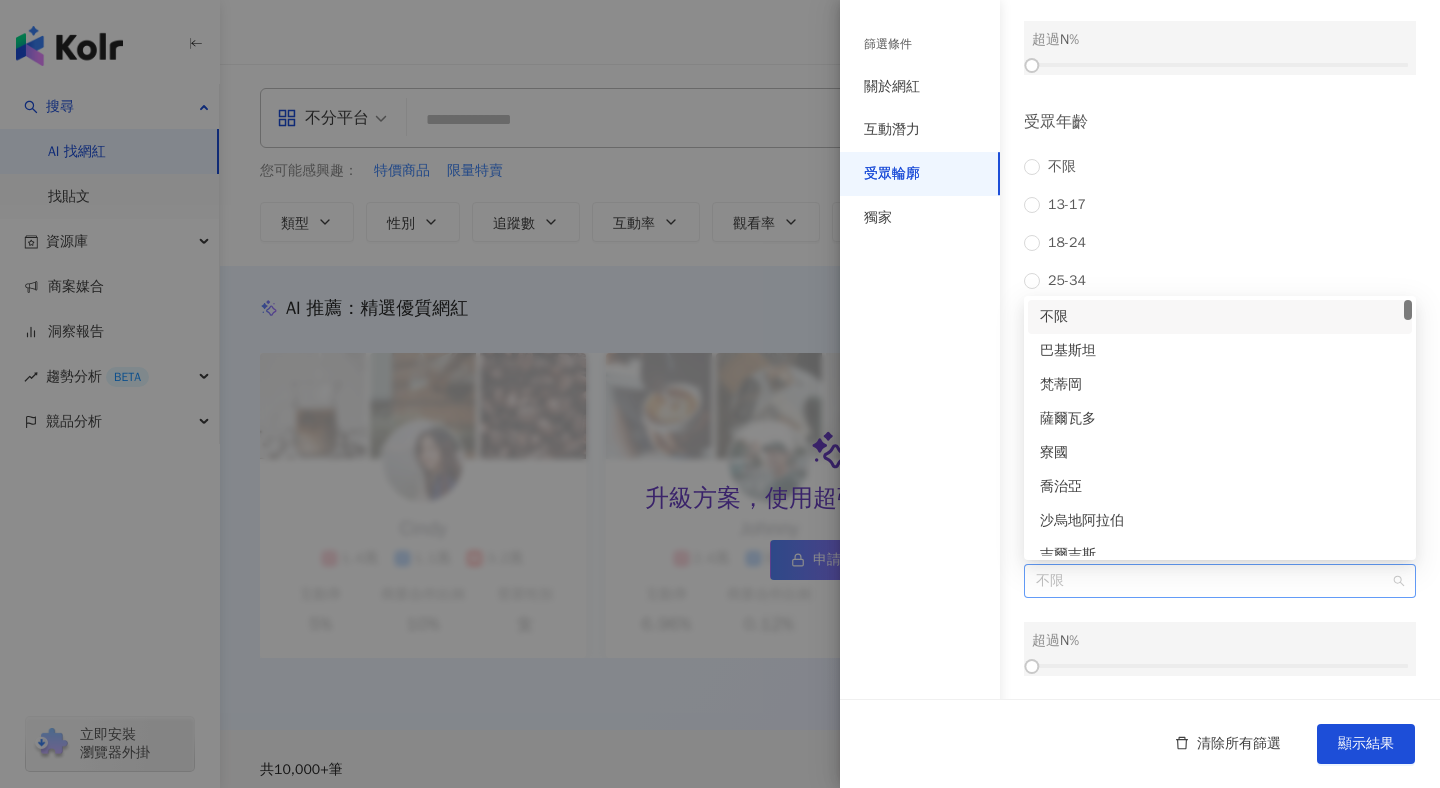 click on "不限" at bounding box center (1220, 581) 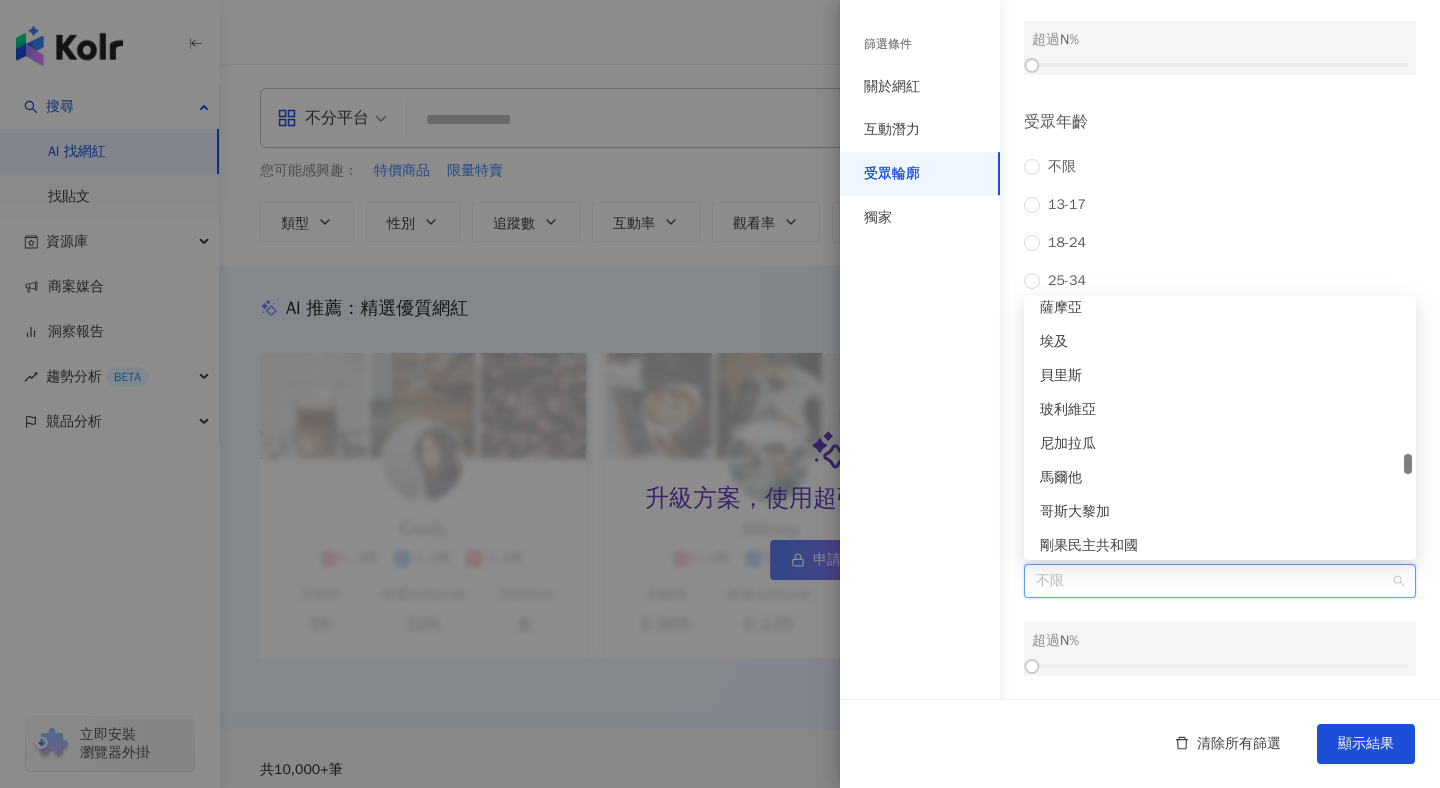 scroll, scrollTop: 4838, scrollLeft: 0, axis: vertical 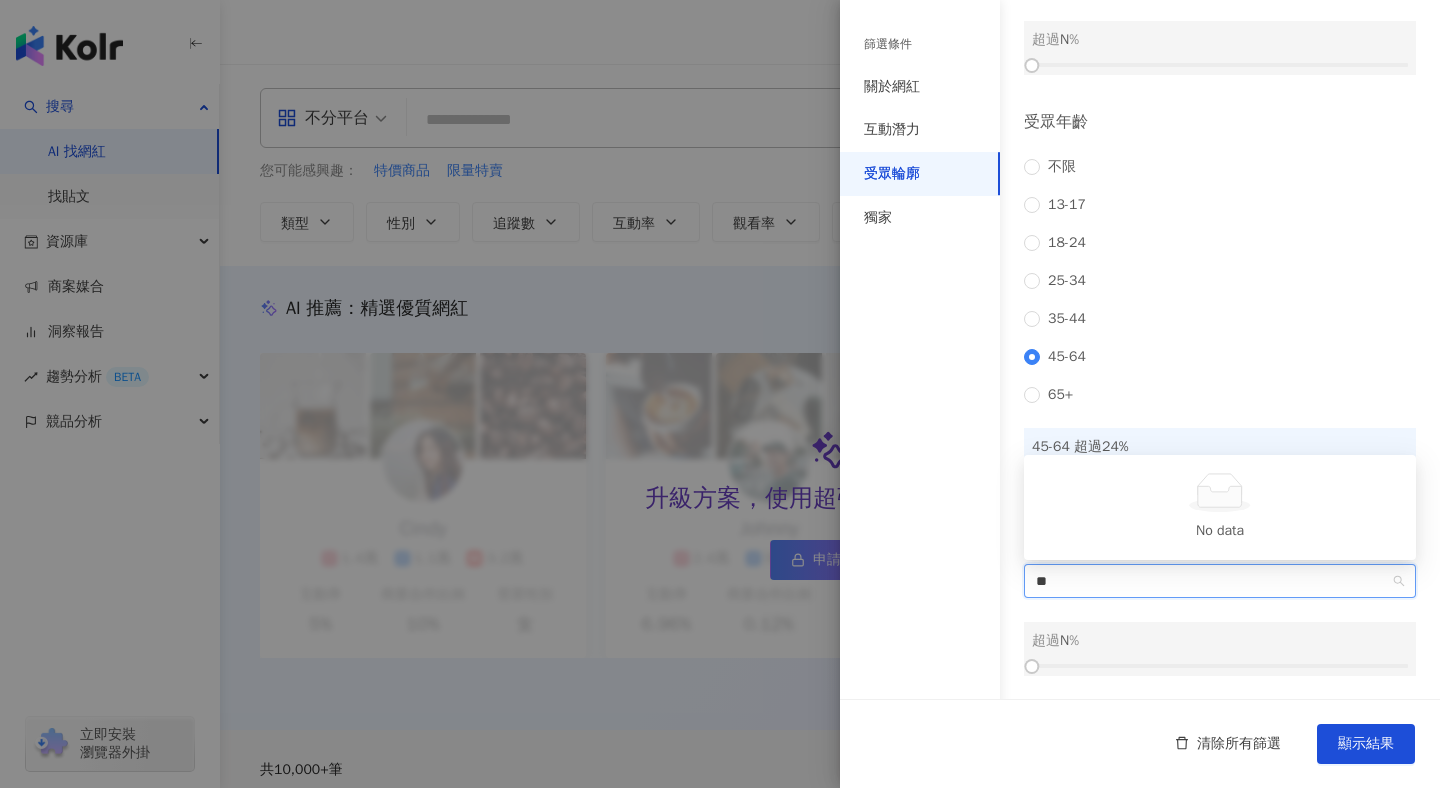 type on "*" 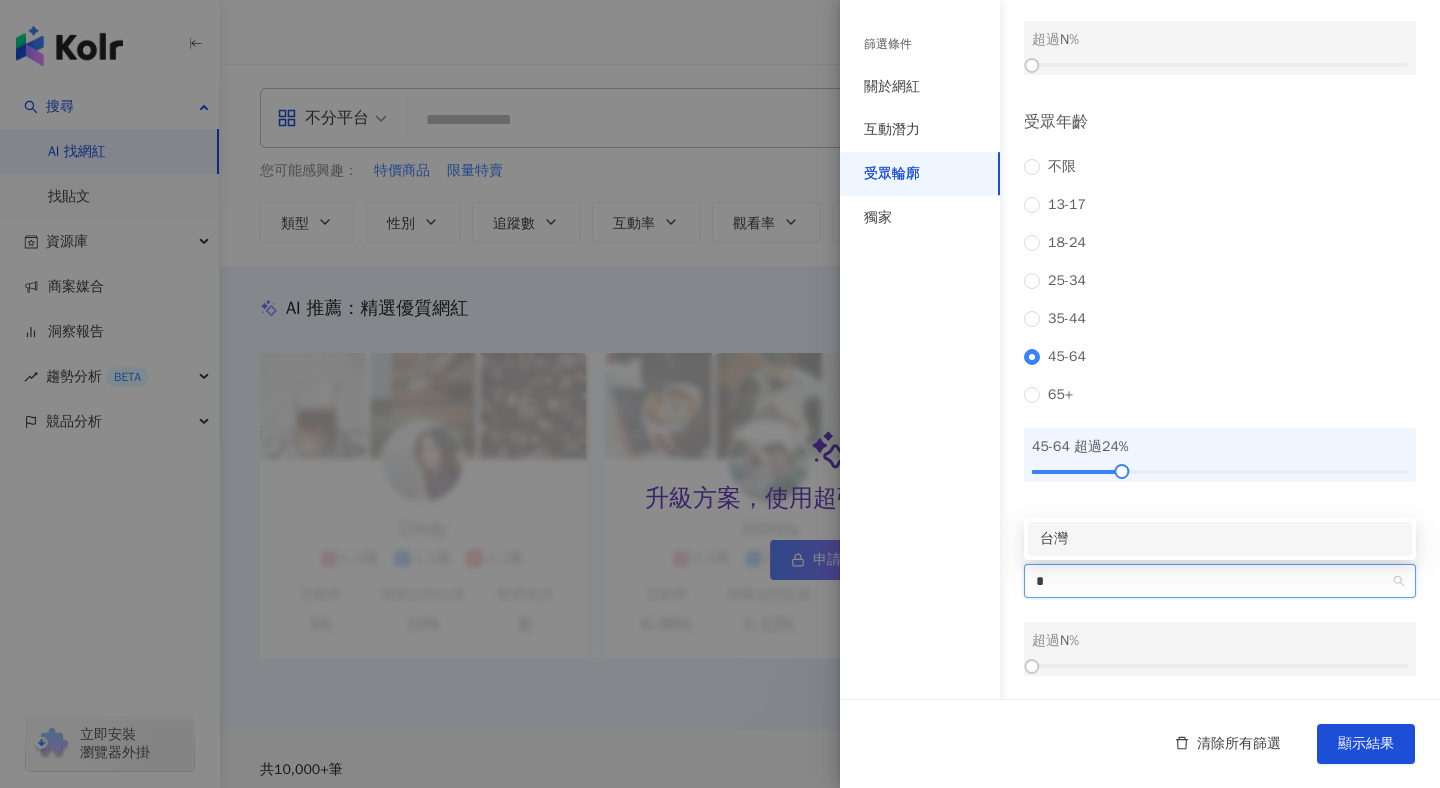 type 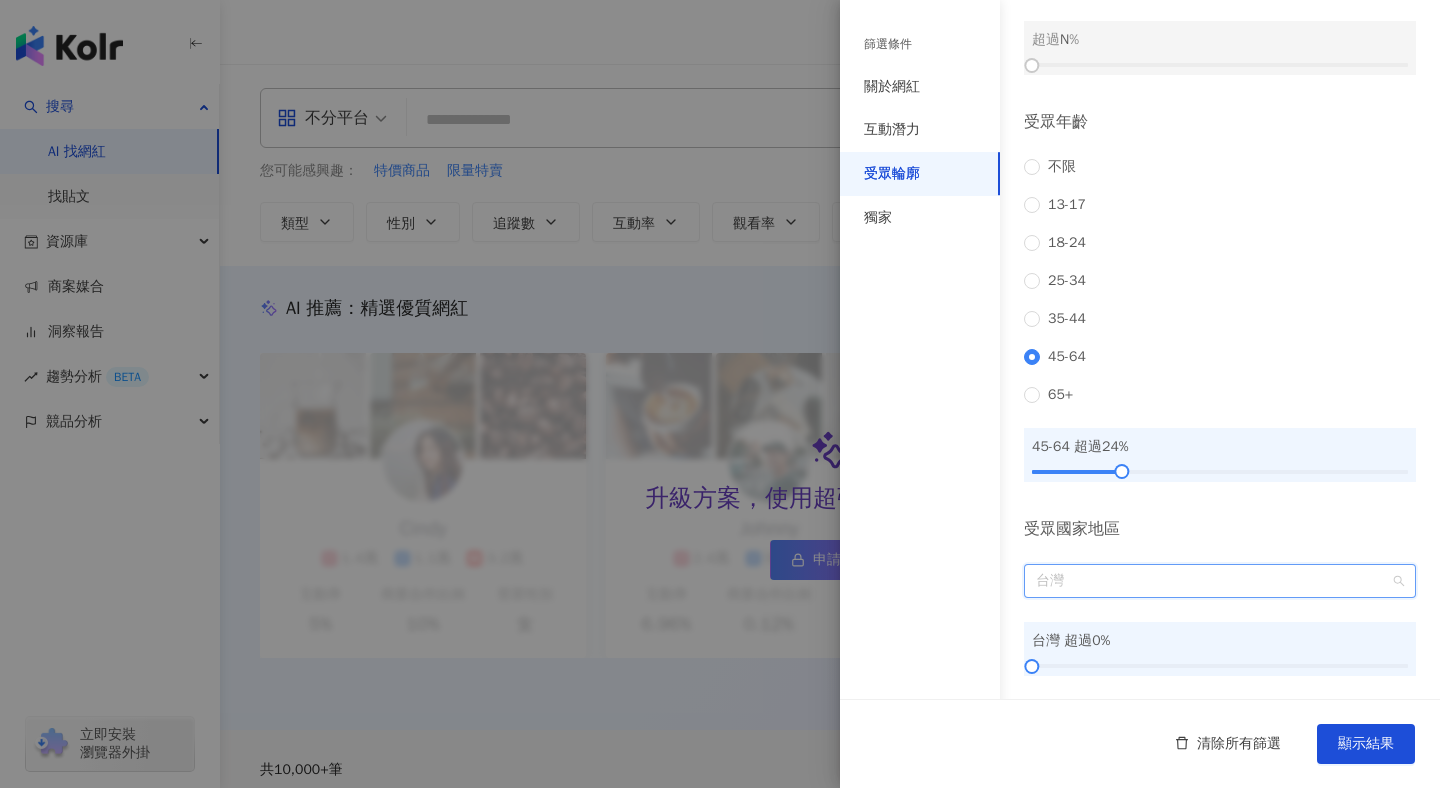 scroll, scrollTop: 4802, scrollLeft: 0, axis: vertical 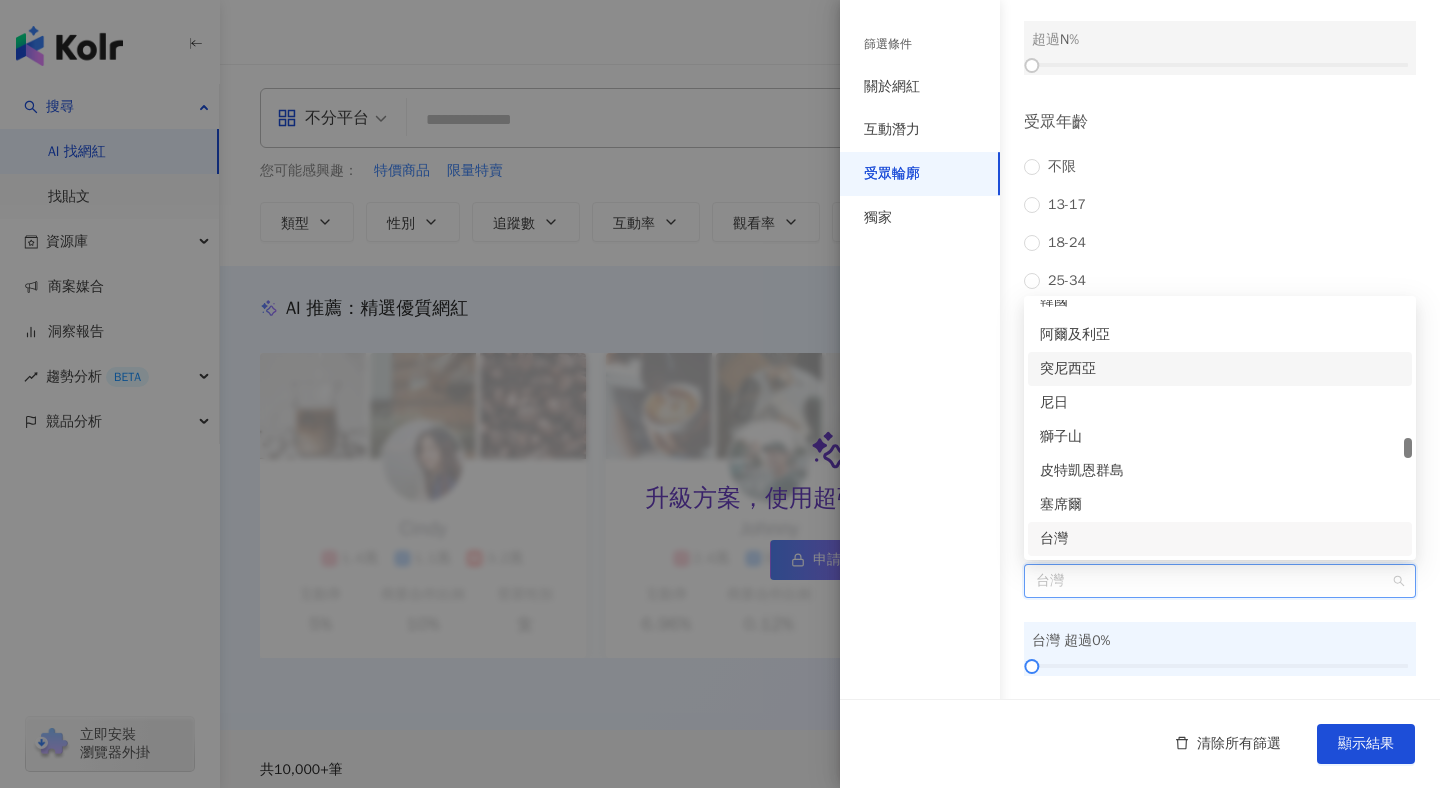 click on "不限 13-17 18-24 25-34 35-44 45-64 65+" at bounding box center (1220, 281) 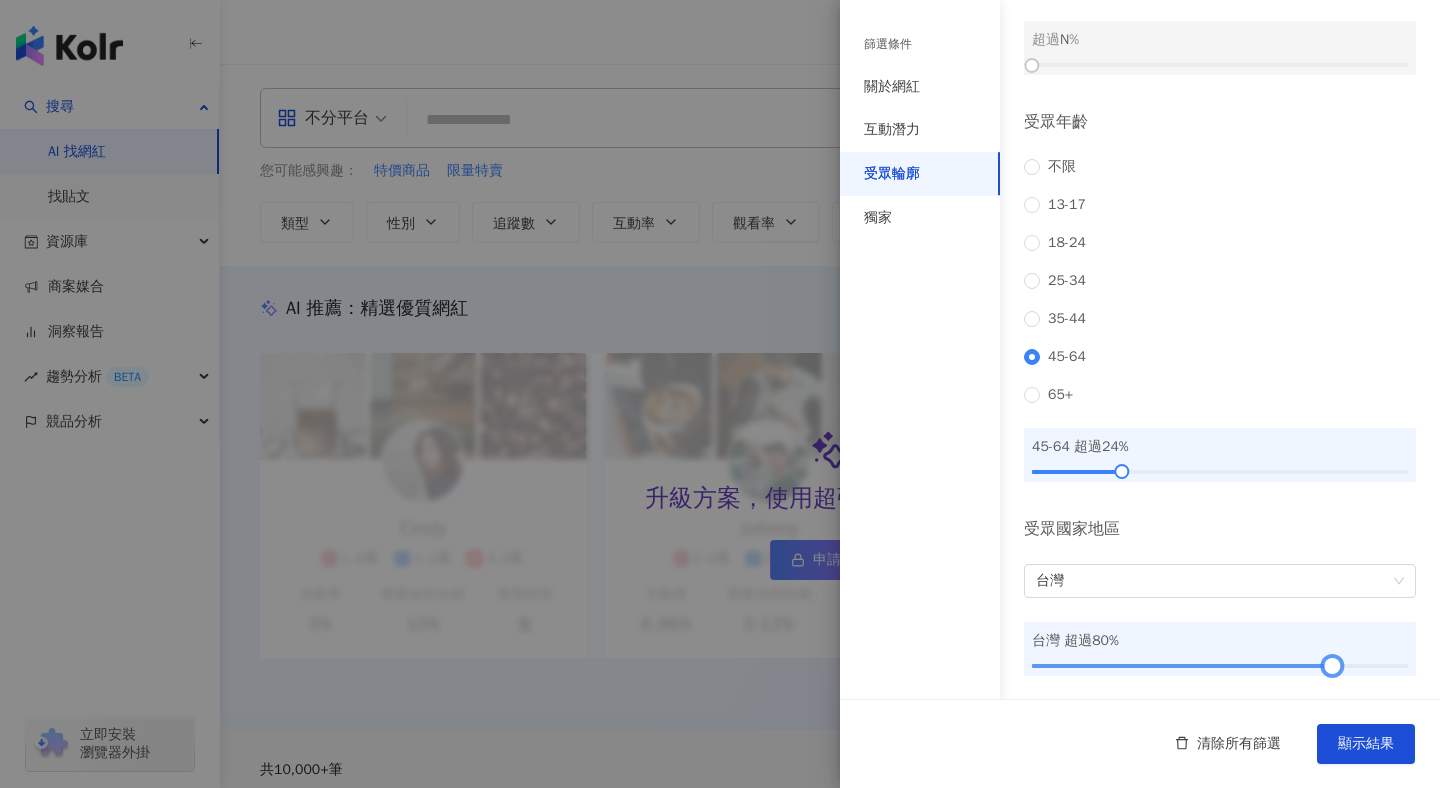 drag, startPoint x: 1033, startPoint y: 668, endPoint x: 1335, endPoint y: 666, distance: 302.00662 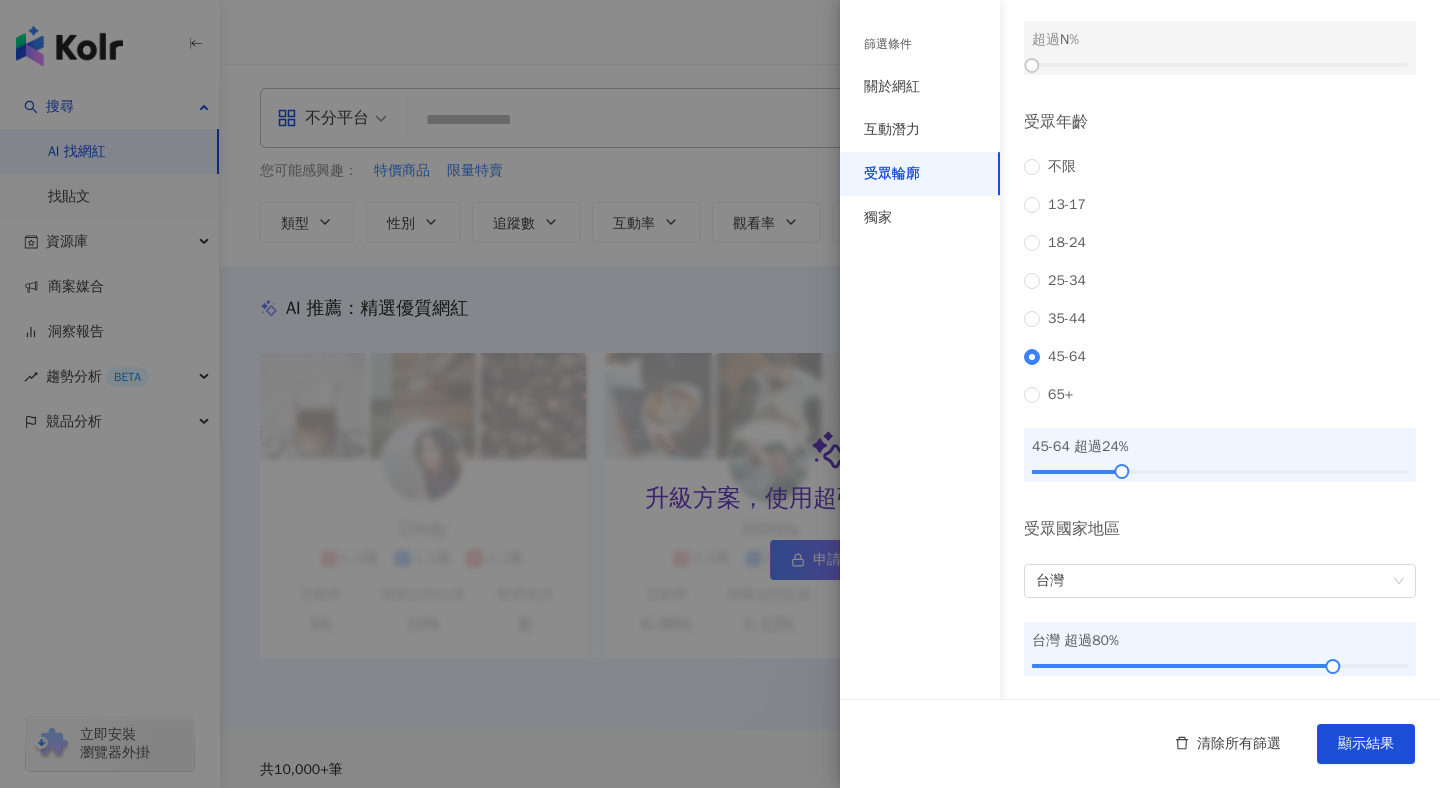 click on "不限 13-17 18-24 25-34 35-44 45-64 65+" at bounding box center (1220, 281) 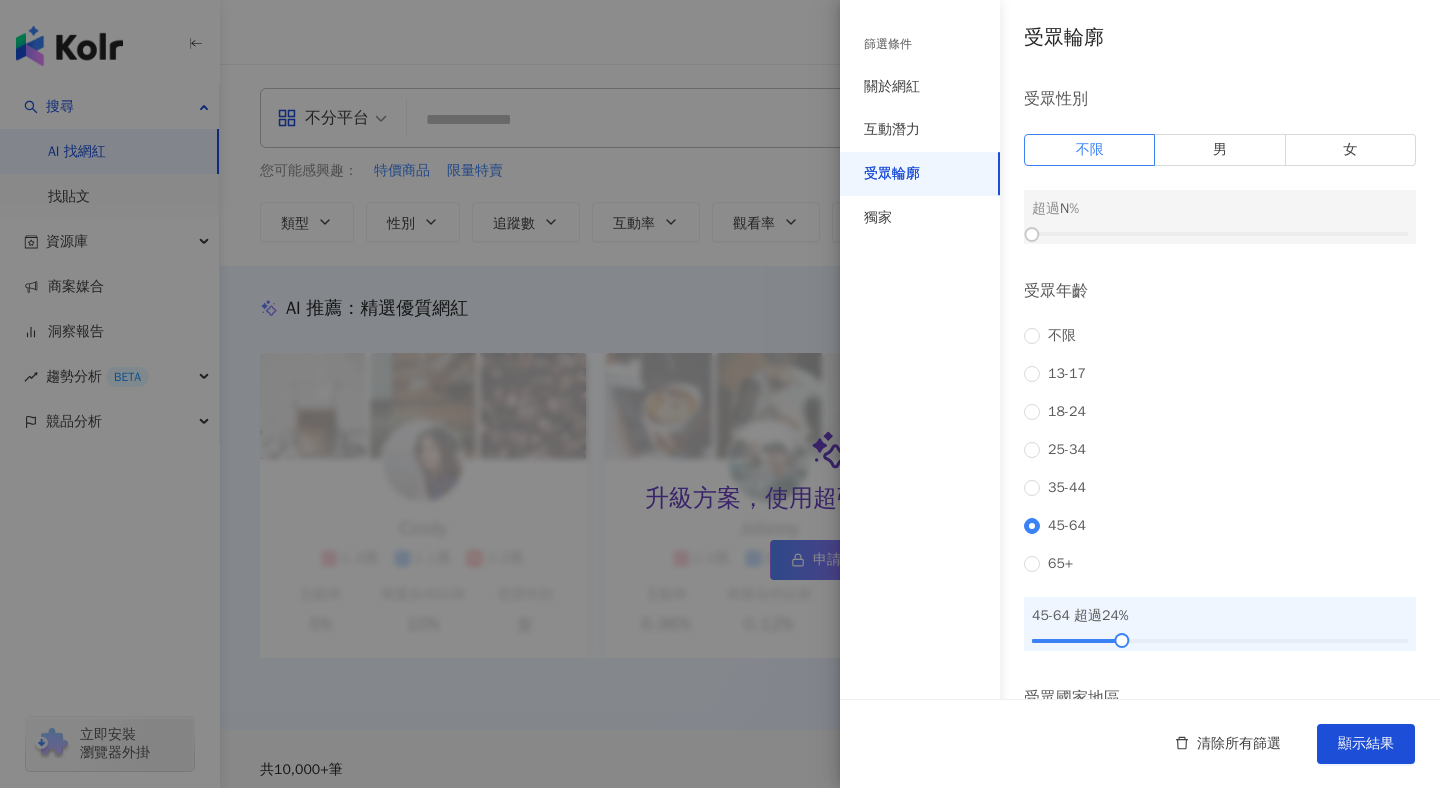 scroll, scrollTop: 183, scrollLeft: 0, axis: vertical 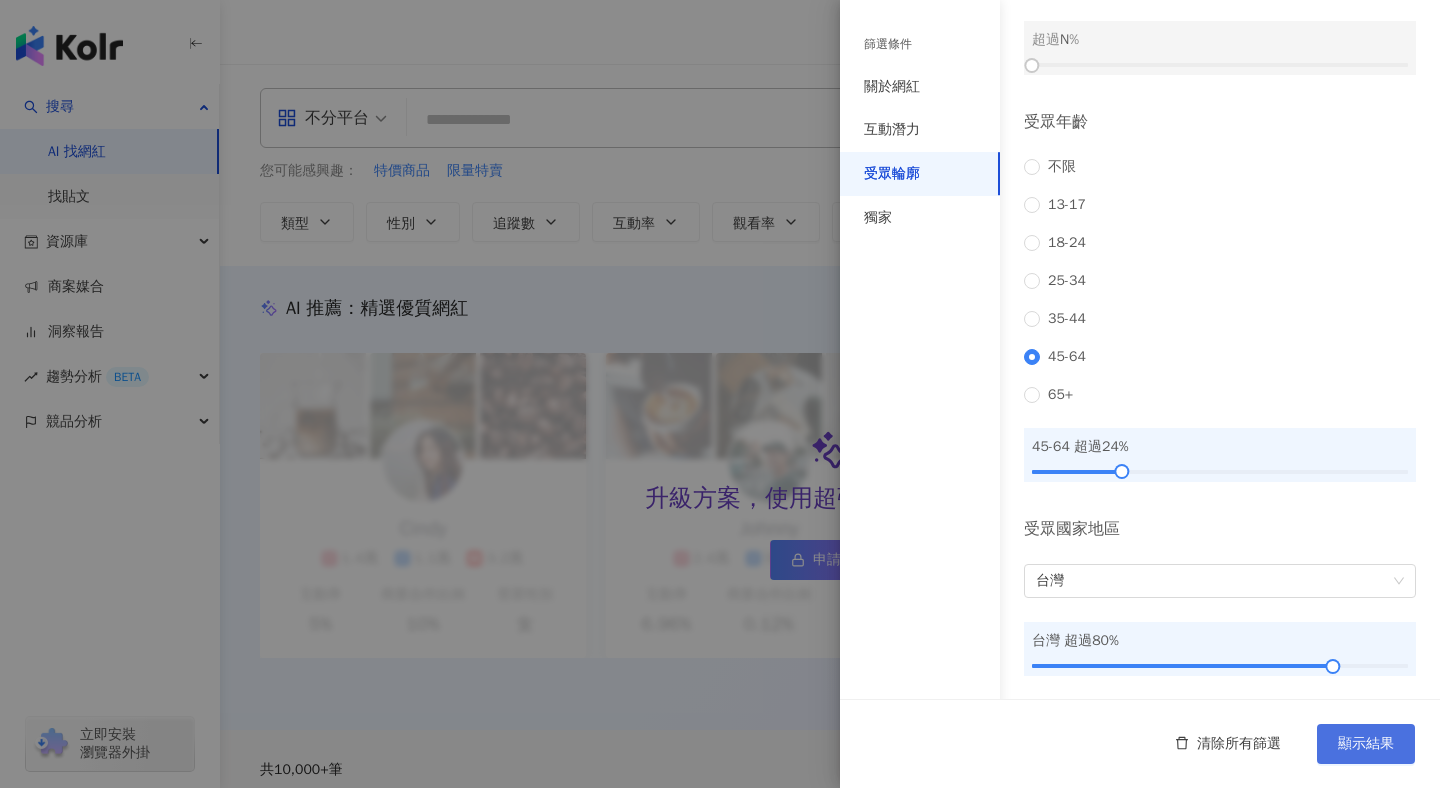 click on "顯示結果" at bounding box center (1366, 744) 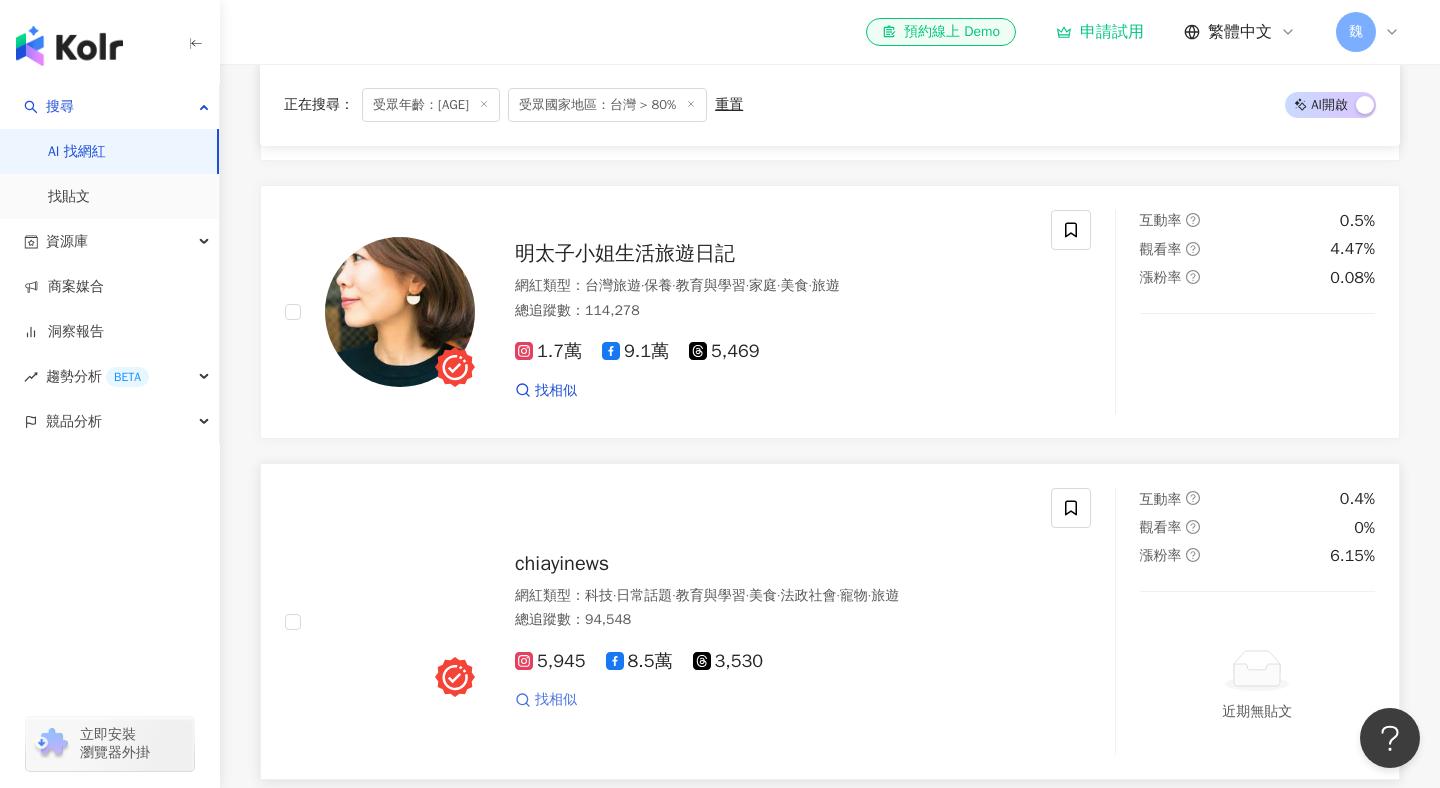 scroll, scrollTop: 831, scrollLeft: 0, axis: vertical 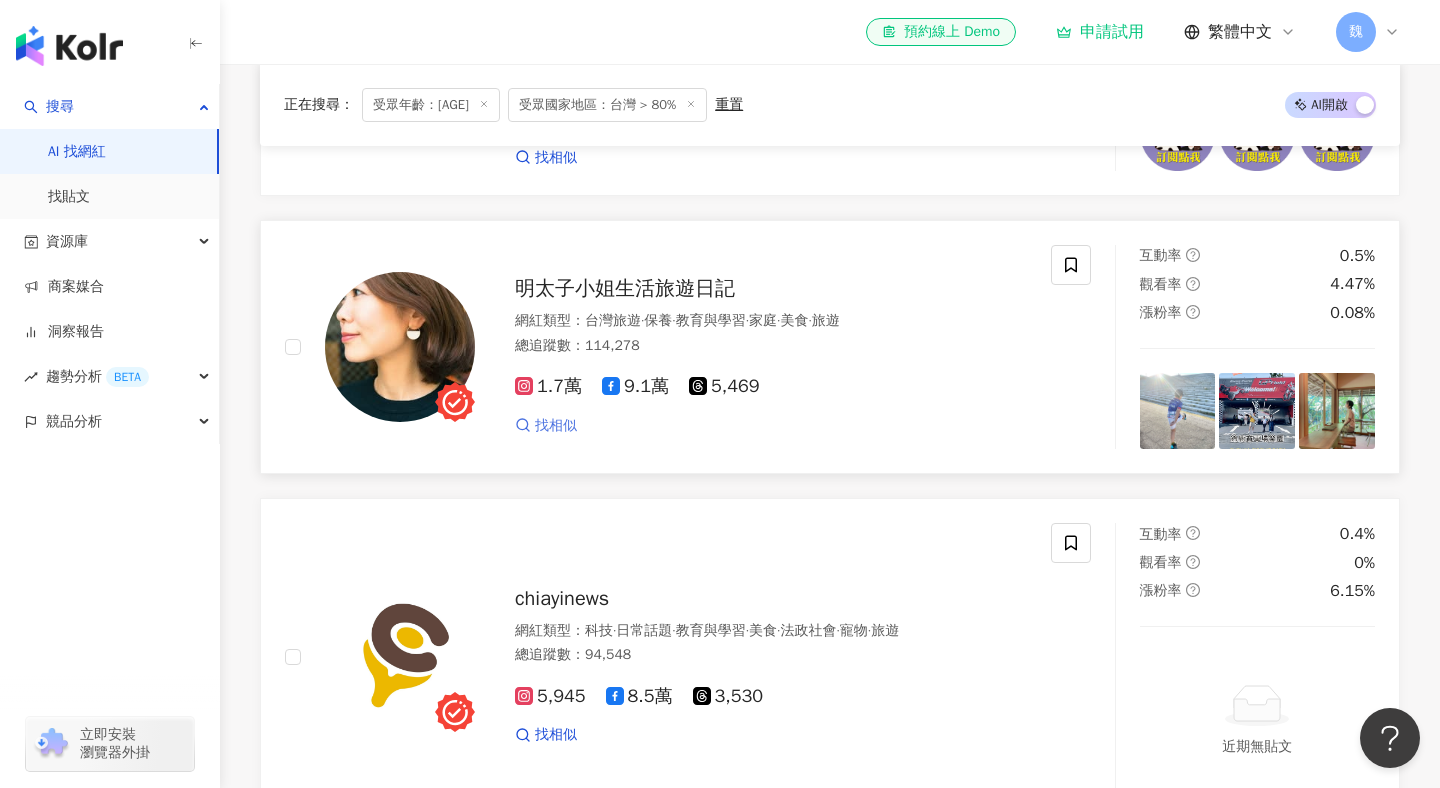 click on "找相似" at bounding box center (556, 426) 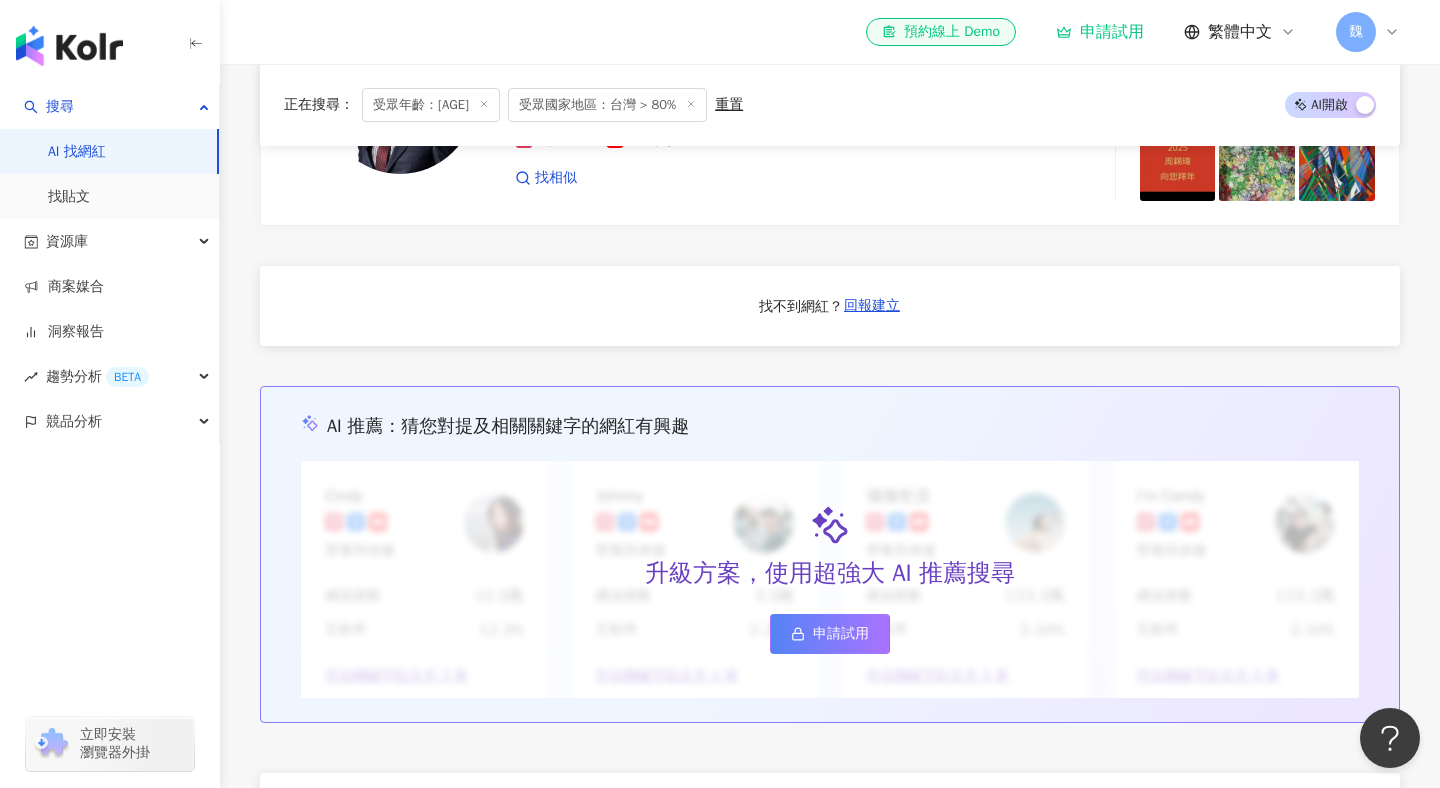 scroll, scrollTop: 1796, scrollLeft: 0, axis: vertical 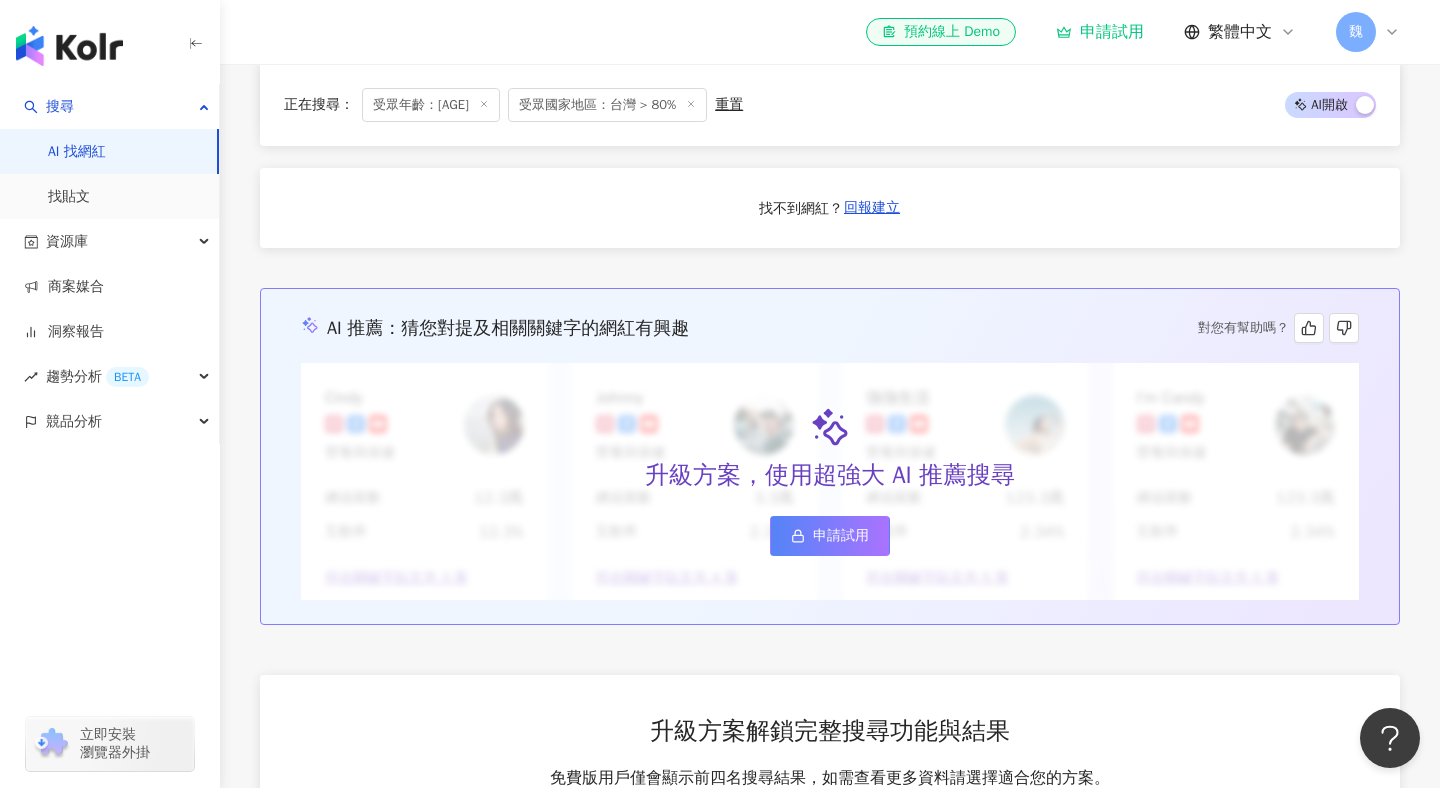 click on "申請試用" at bounding box center [841, 536] 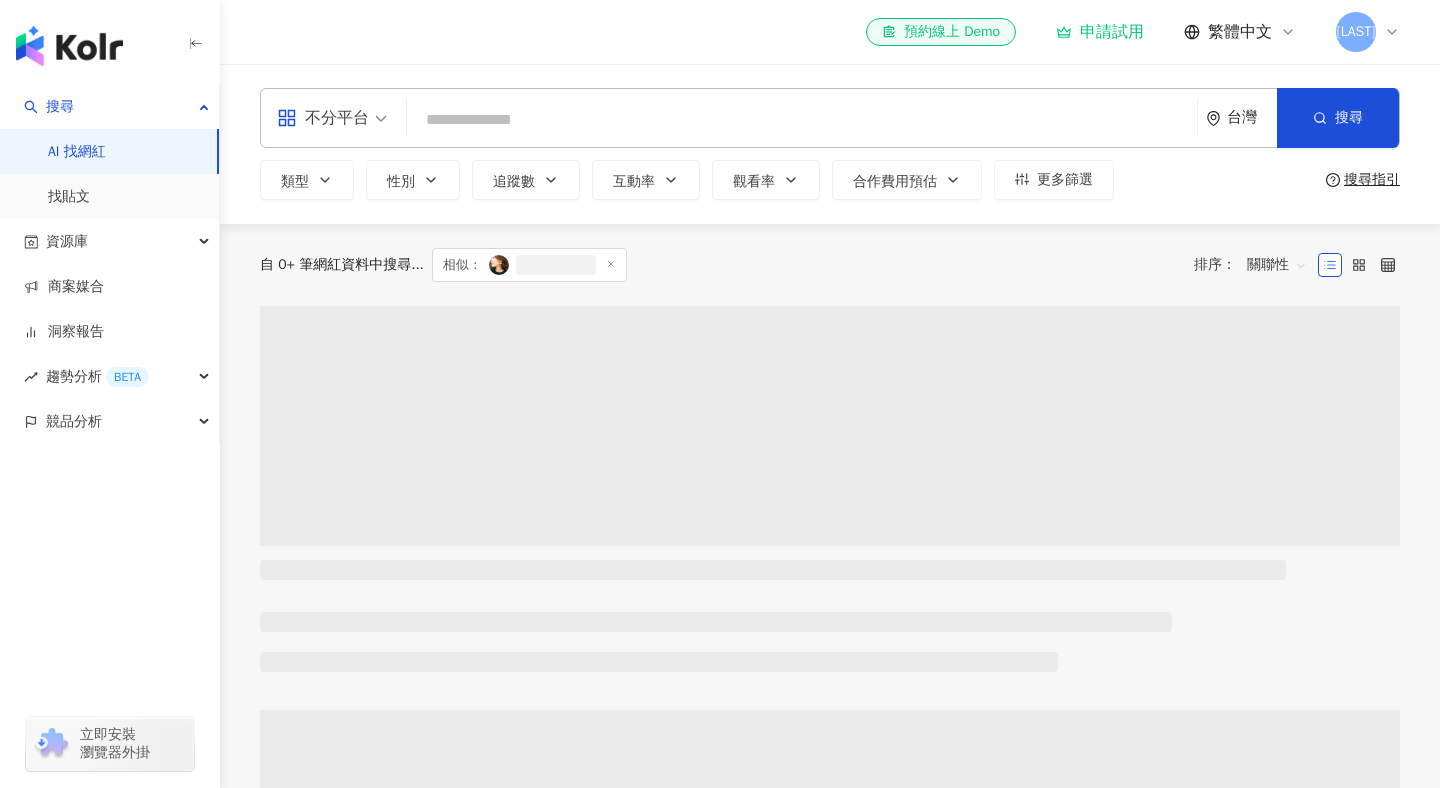 scroll, scrollTop: 0, scrollLeft: 0, axis: both 